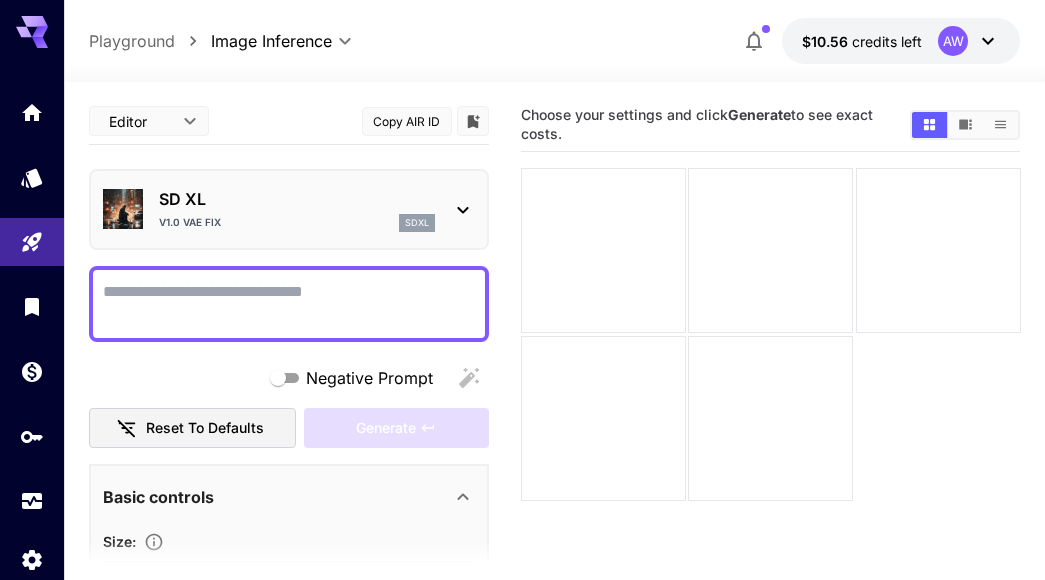 scroll, scrollTop: 0, scrollLeft: 0, axis: both 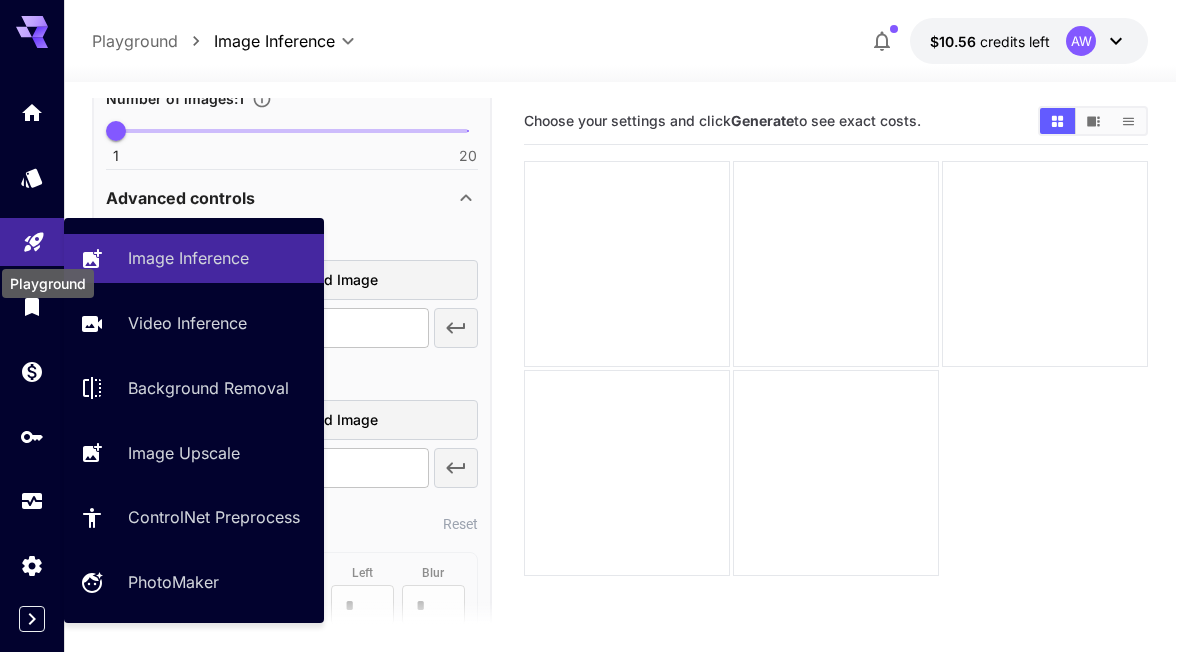 click 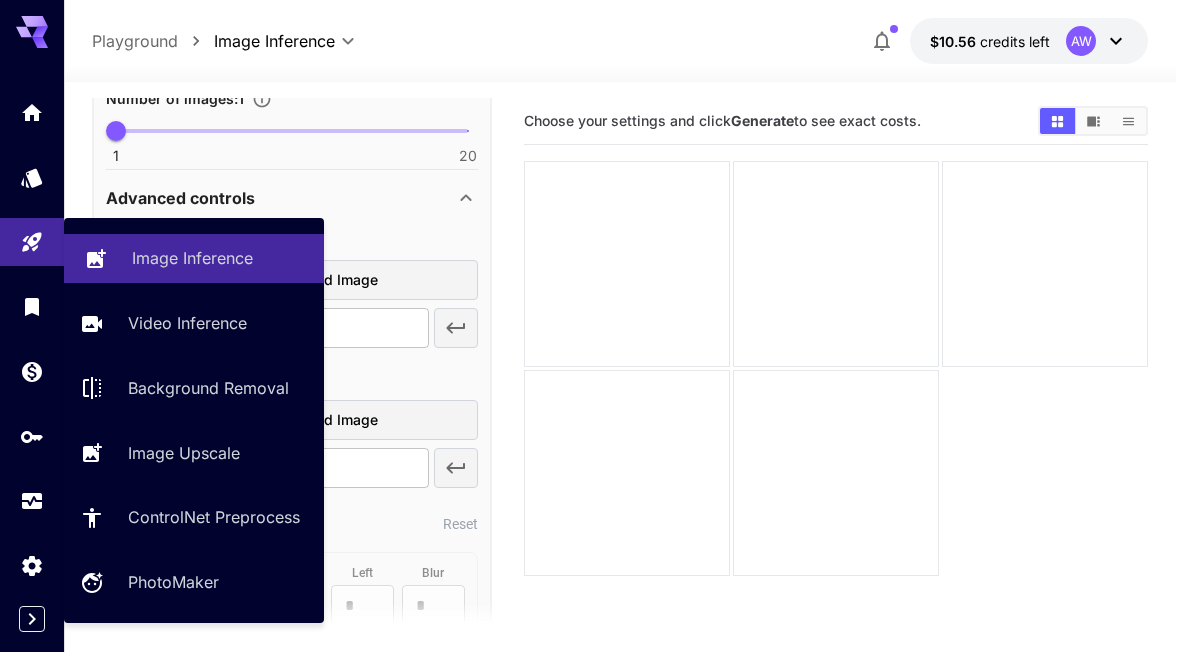 click on "Image Inference" at bounding box center [192, 258] 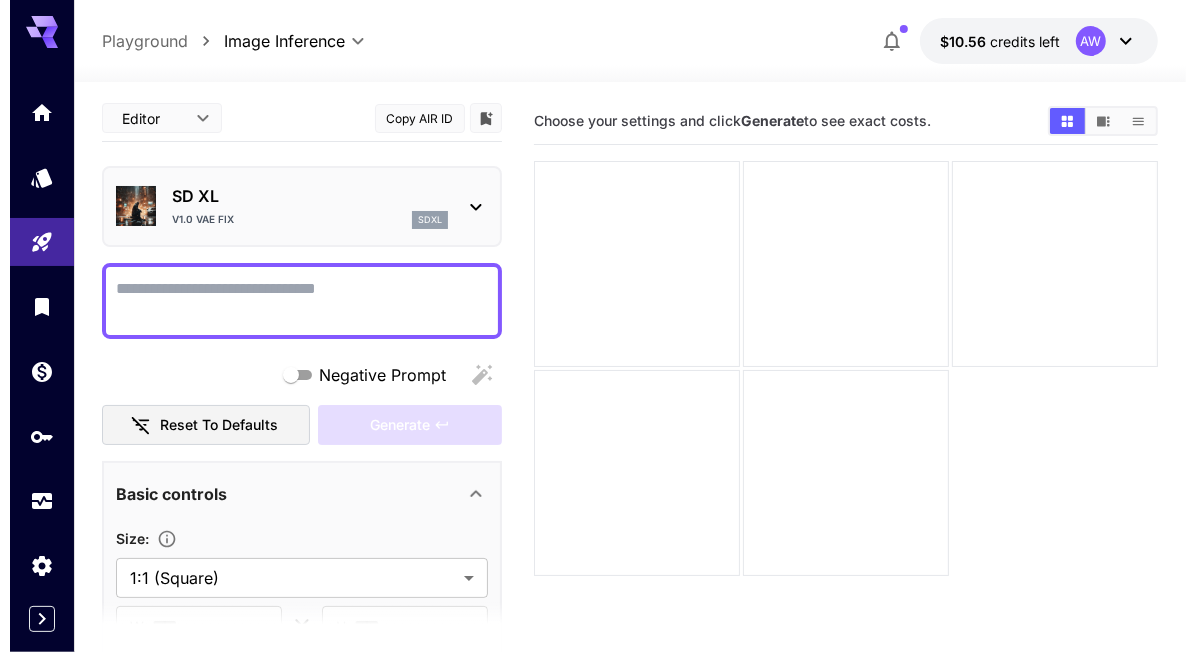 scroll, scrollTop: 0, scrollLeft: 0, axis: both 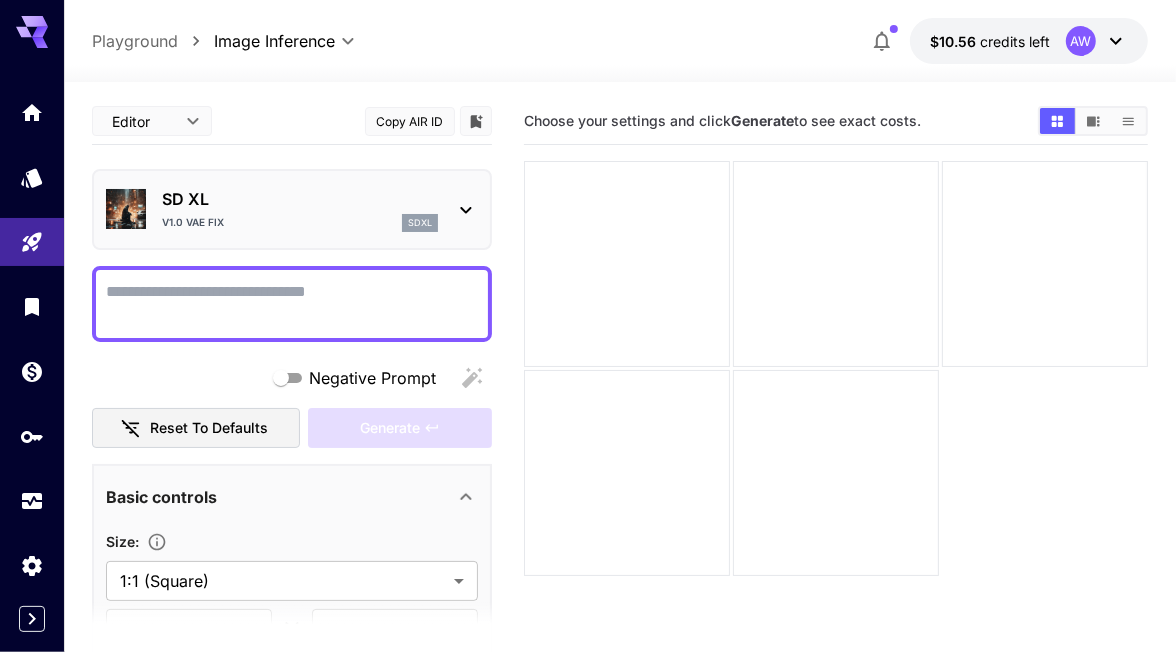 click on "SD XL v1.0 VAE fix sdxl" at bounding box center [292, 209] 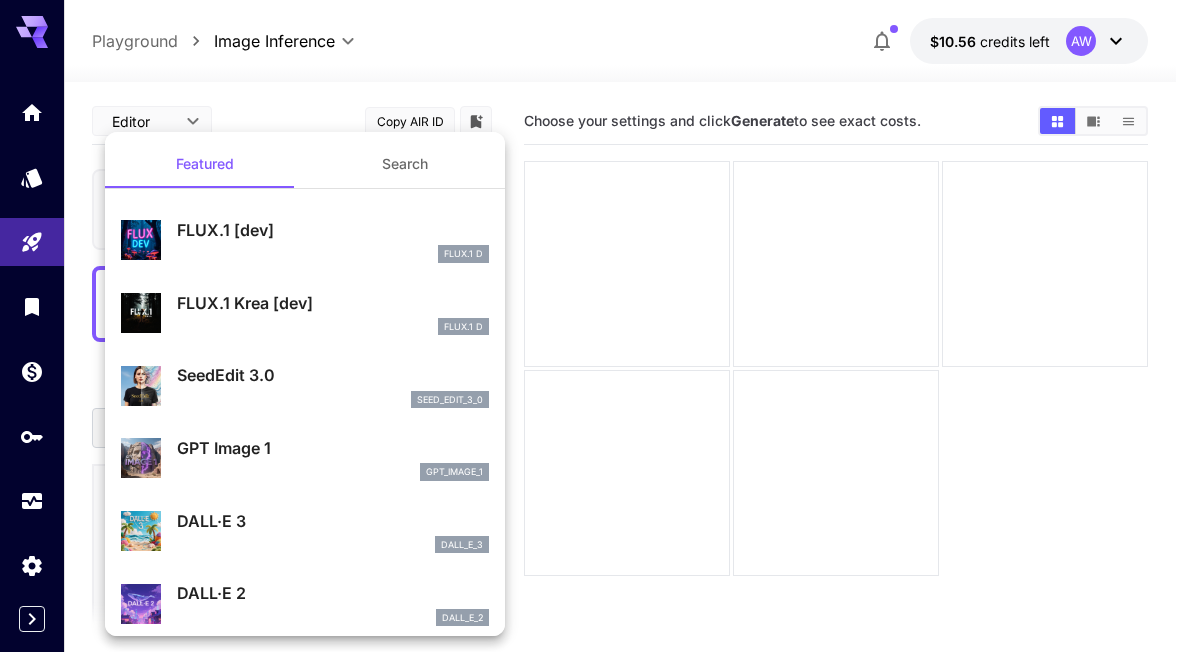 click at bounding box center [597, 326] 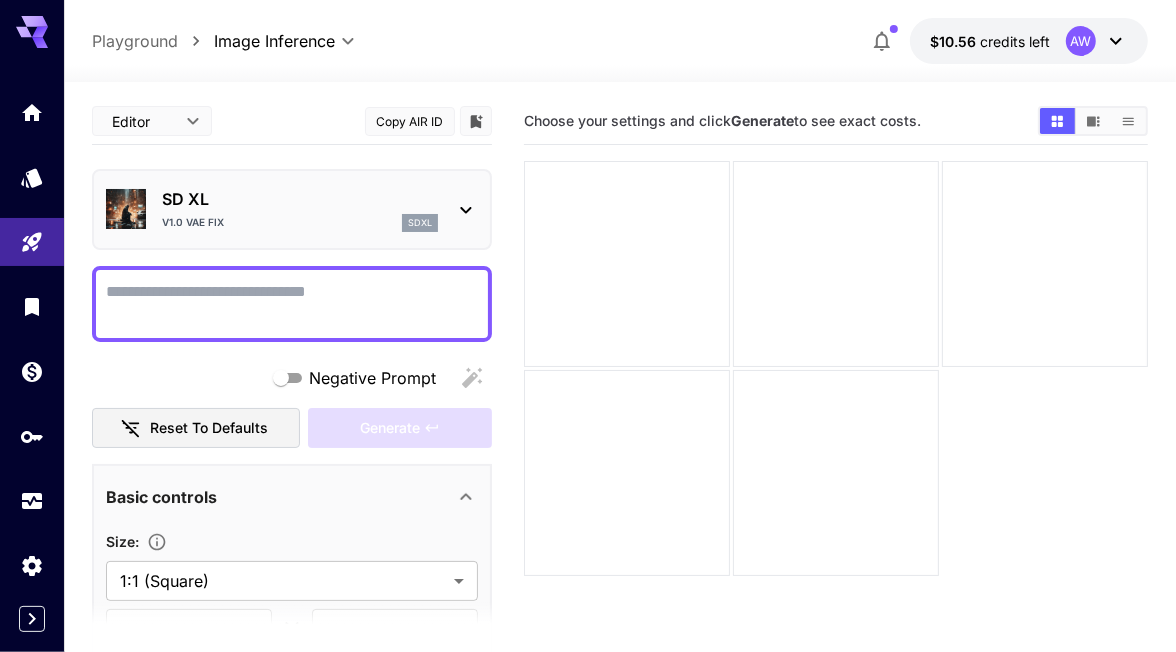 click on "SD XL" at bounding box center [300, 199] 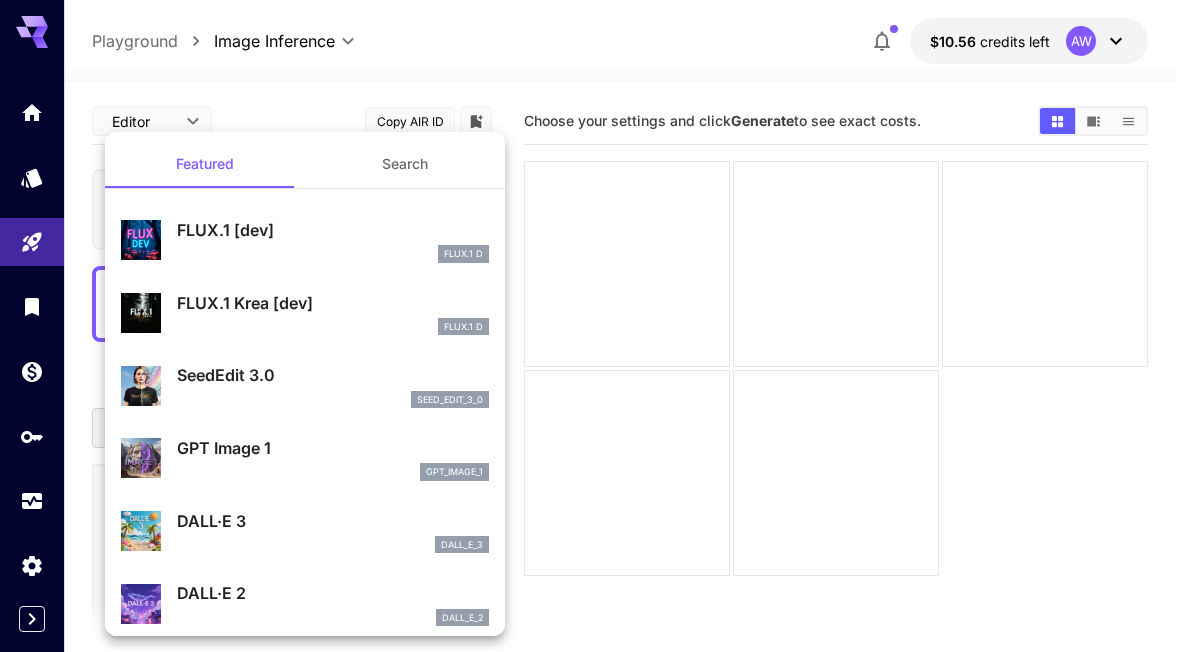 scroll, scrollTop: 125, scrollLeft: 0, axis: vertical 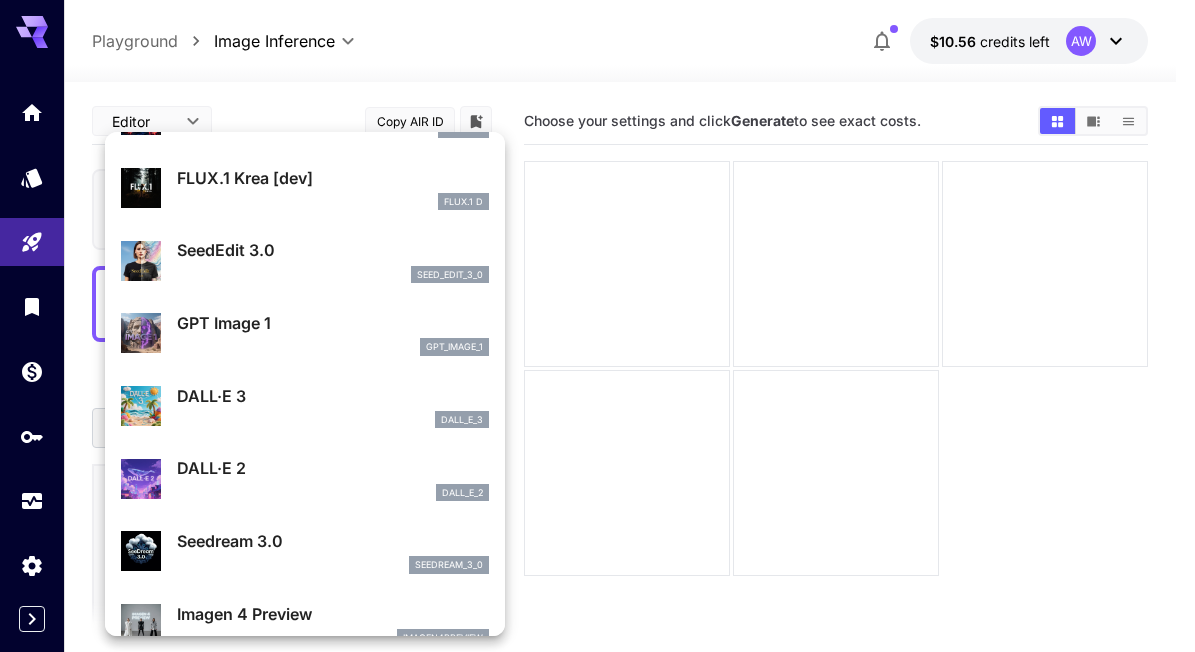click at bounding box center (597, 326) 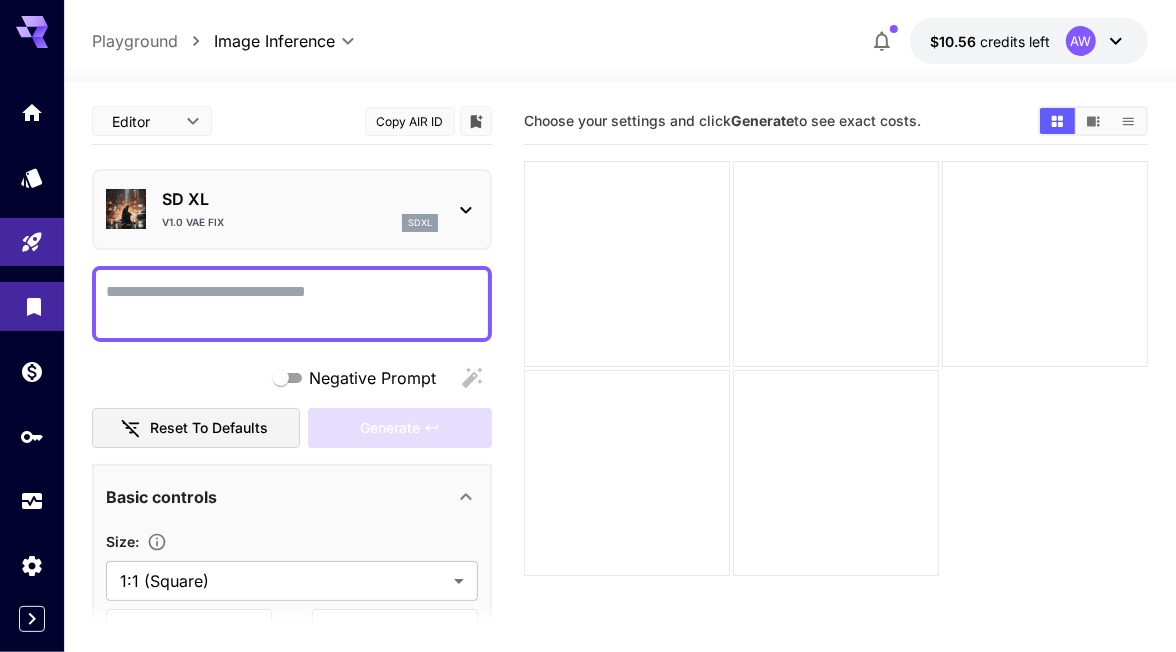 click at bounding box center [32, 306] 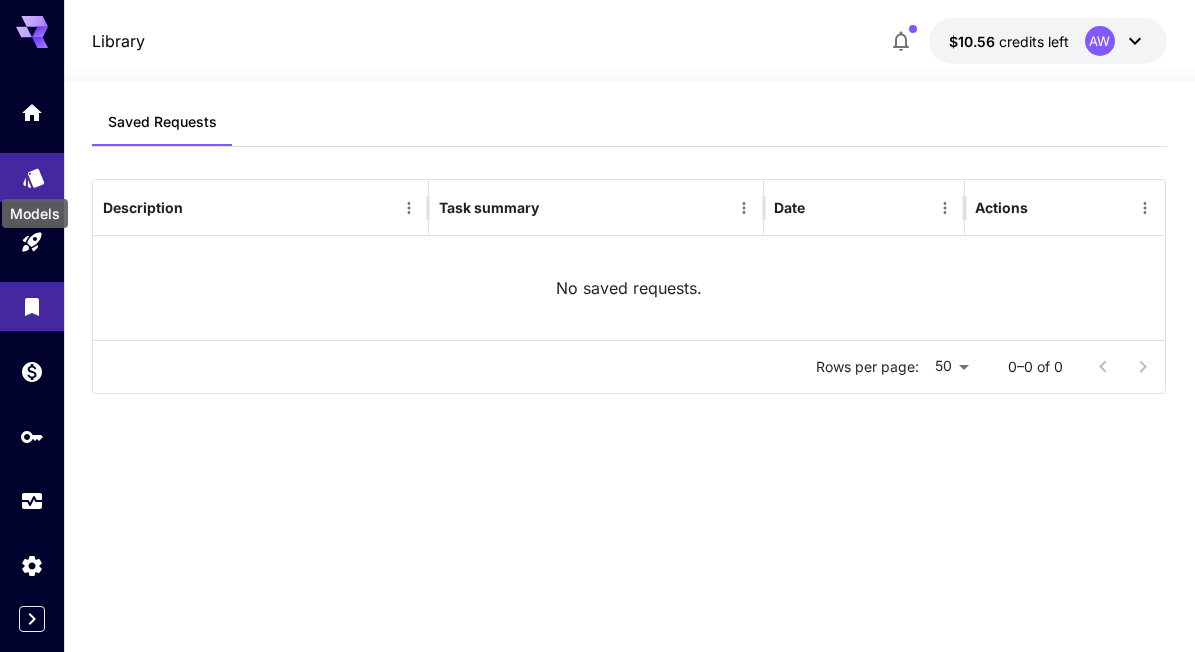 click 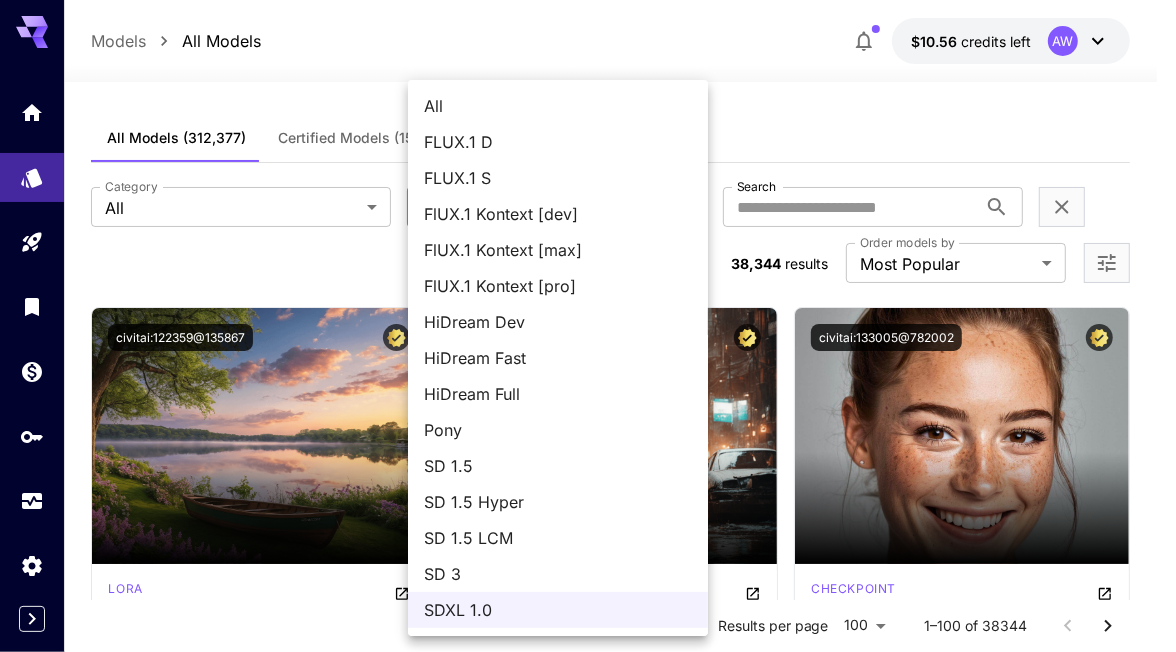 click on "**********" at bounding box center [588, 13265] 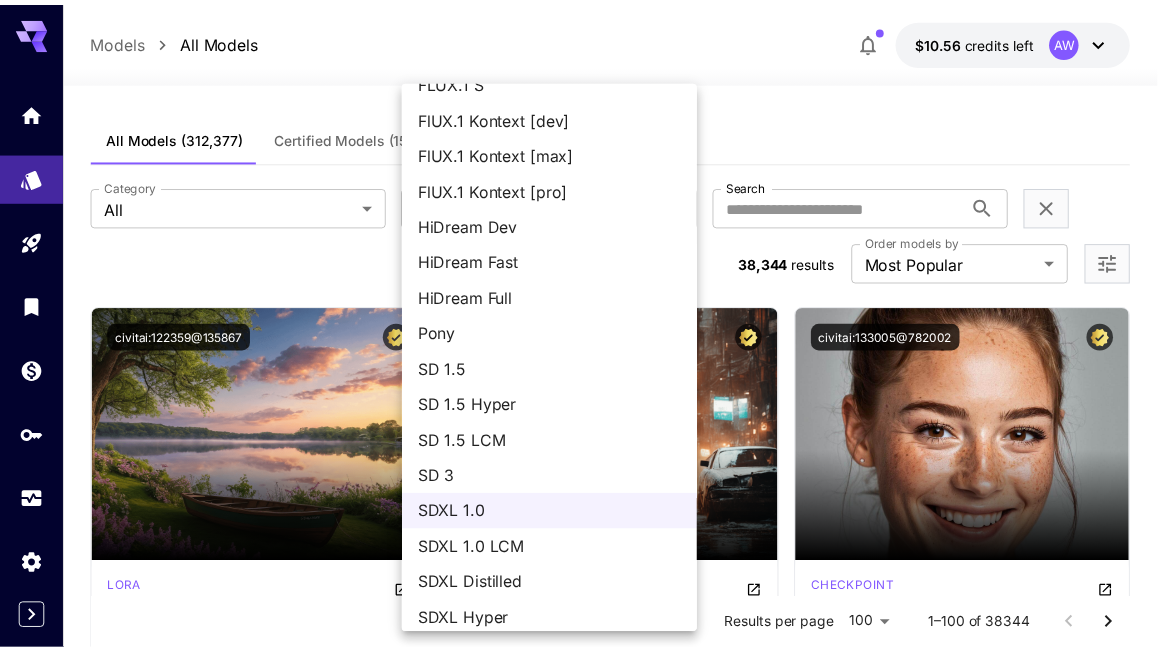 scroll, scrollTop: 0, scrollLeft: 0, axis: both 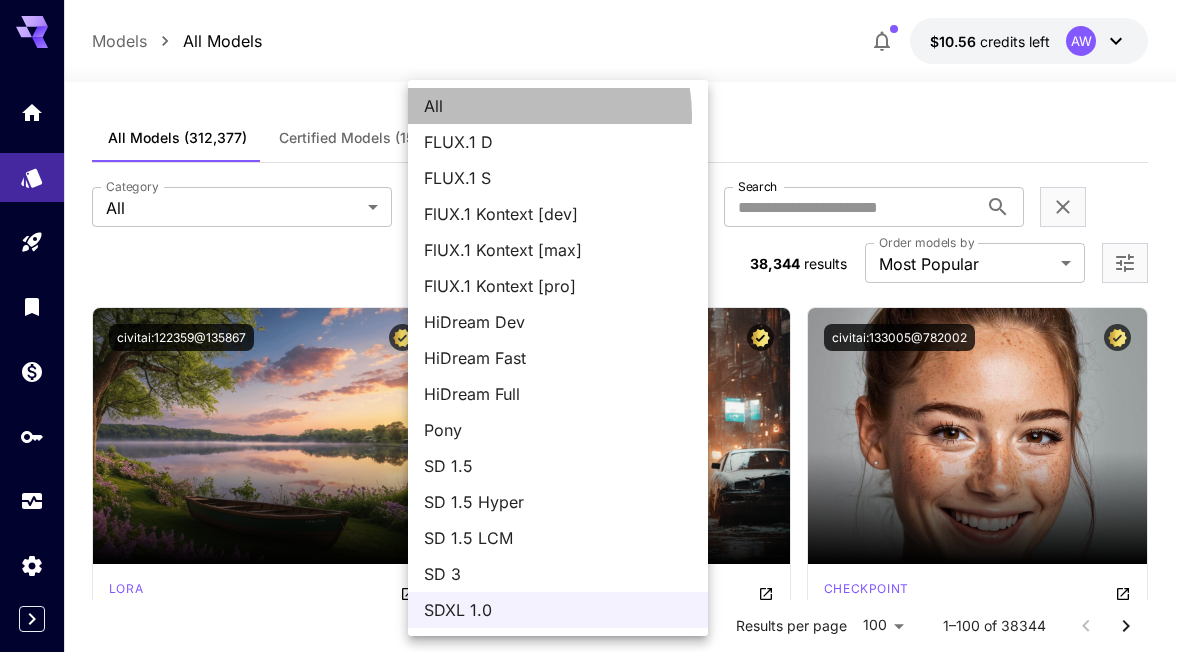 click on "All" at bounding box center [558, 106] 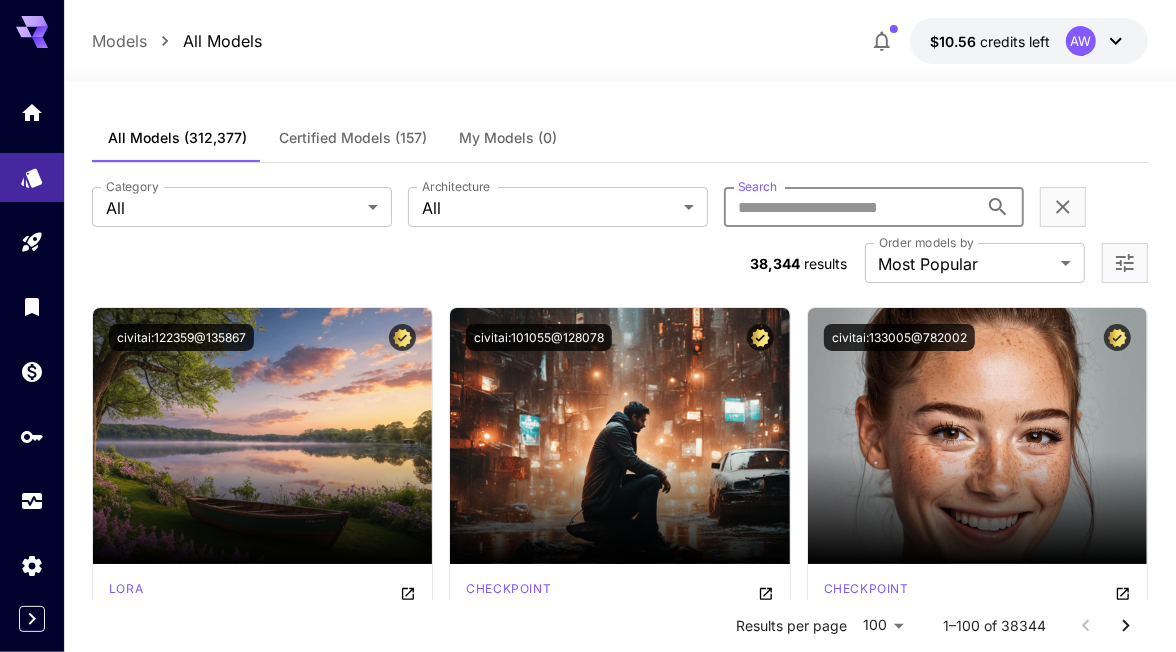 click on "Search" at bounding box center [851, 207] 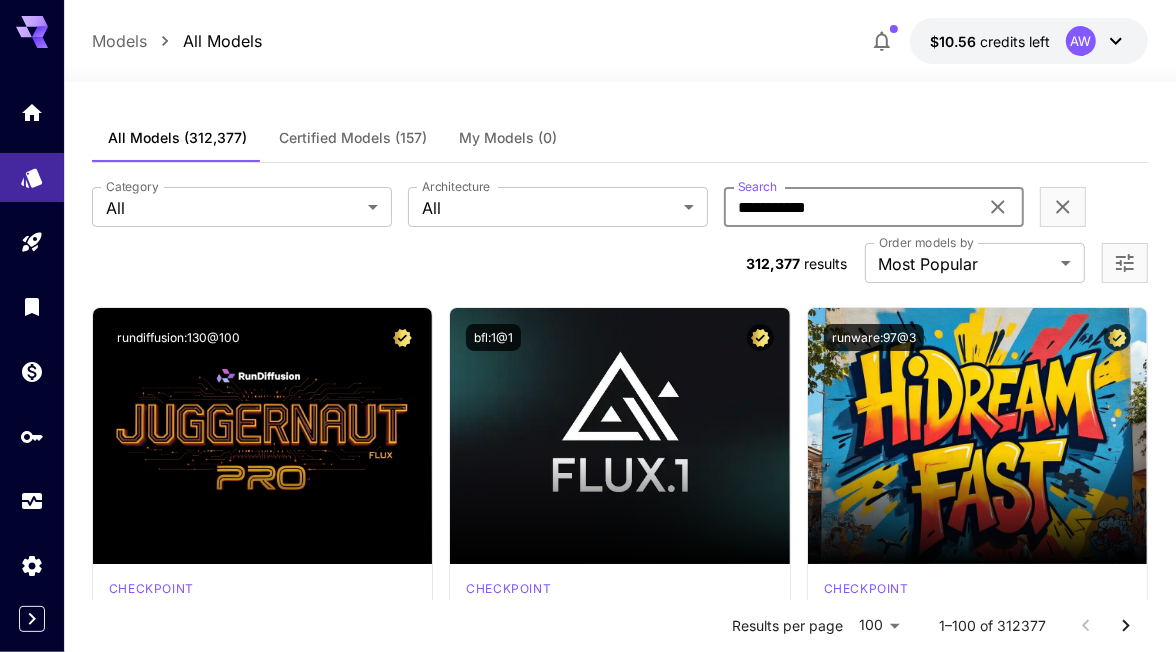 click on "**********" at bounding box center (851, 207) 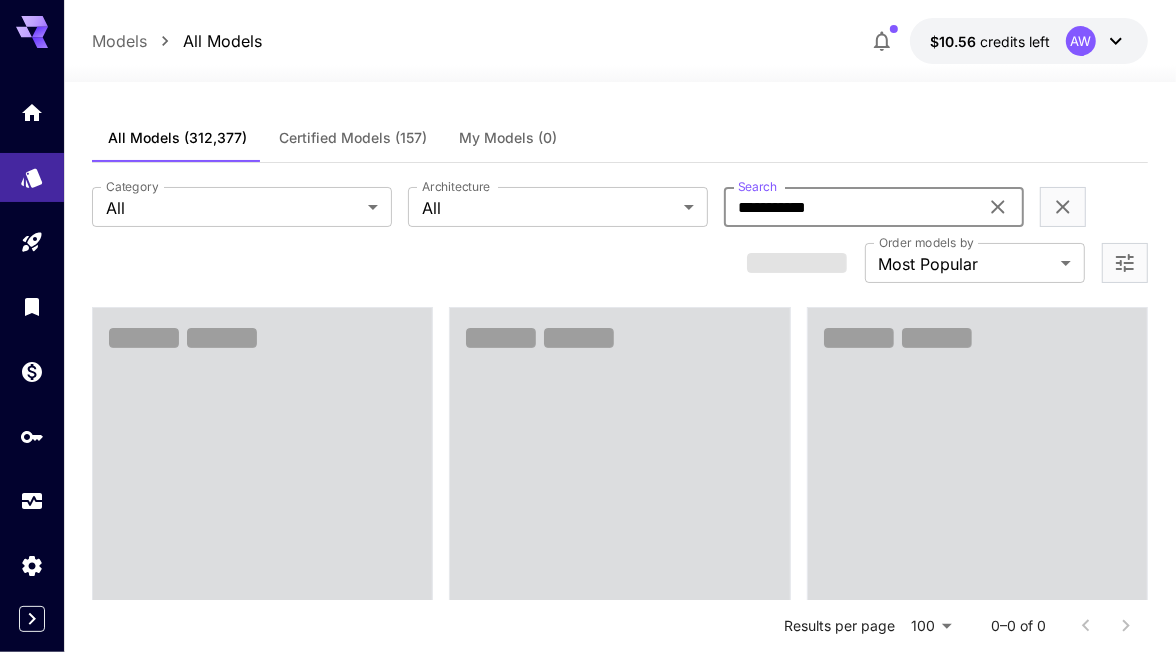 click on "**********" at bounding box center (851, 207) 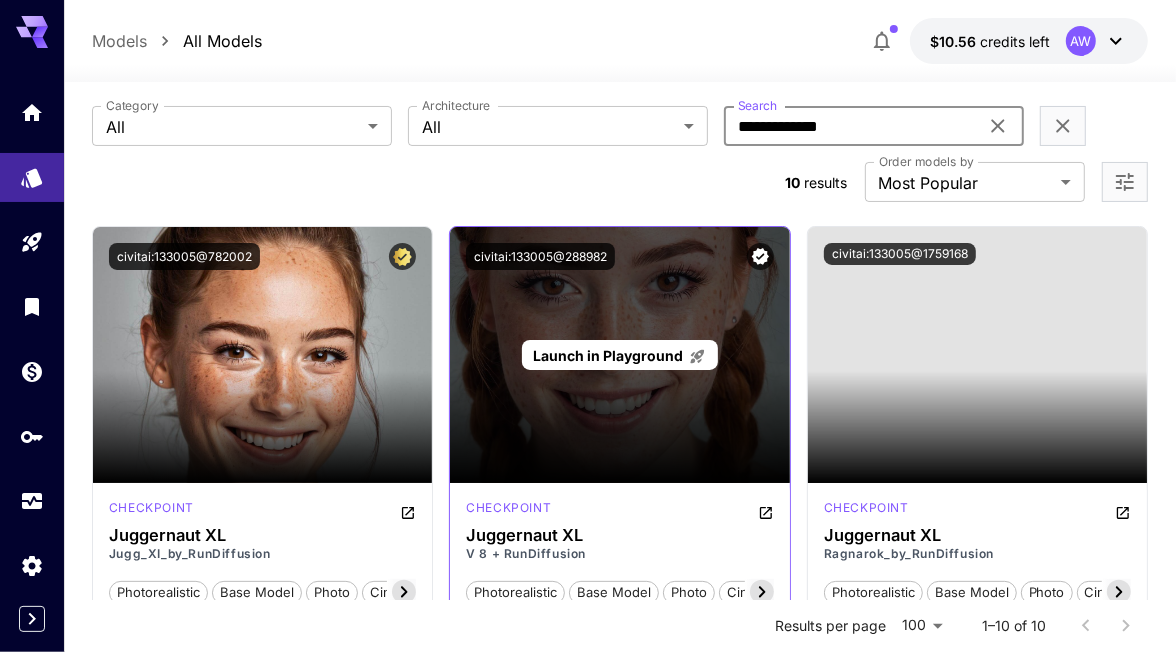 scroll, scrollTop: 125, scrollLeft: 0, axis: vertical 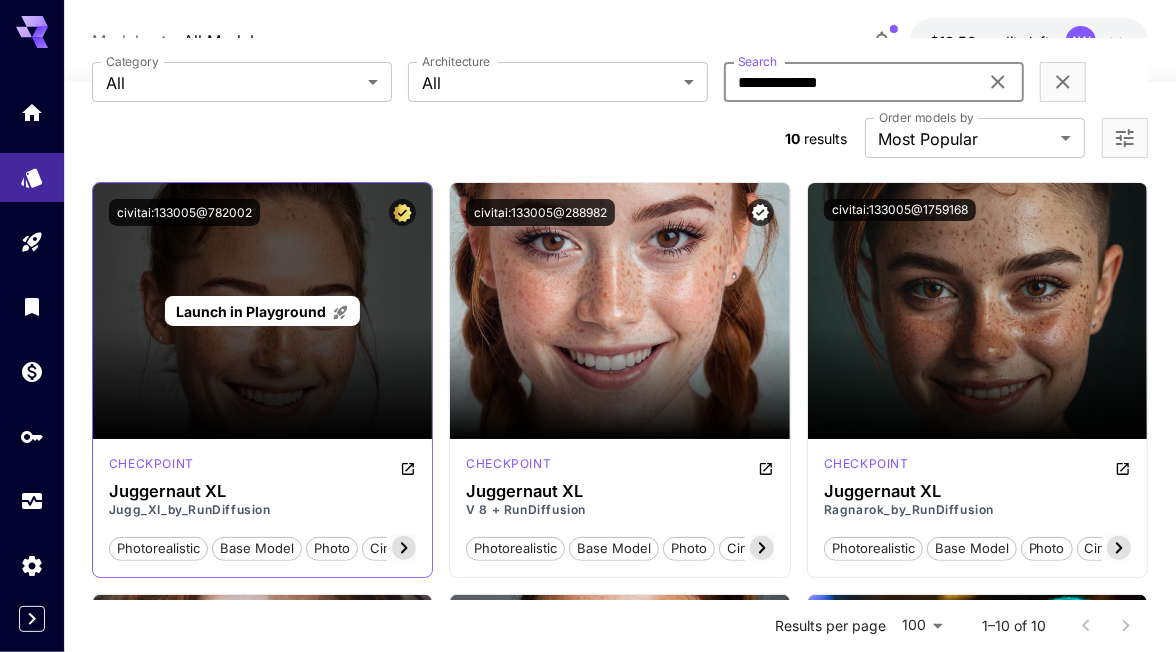 type on "**********" 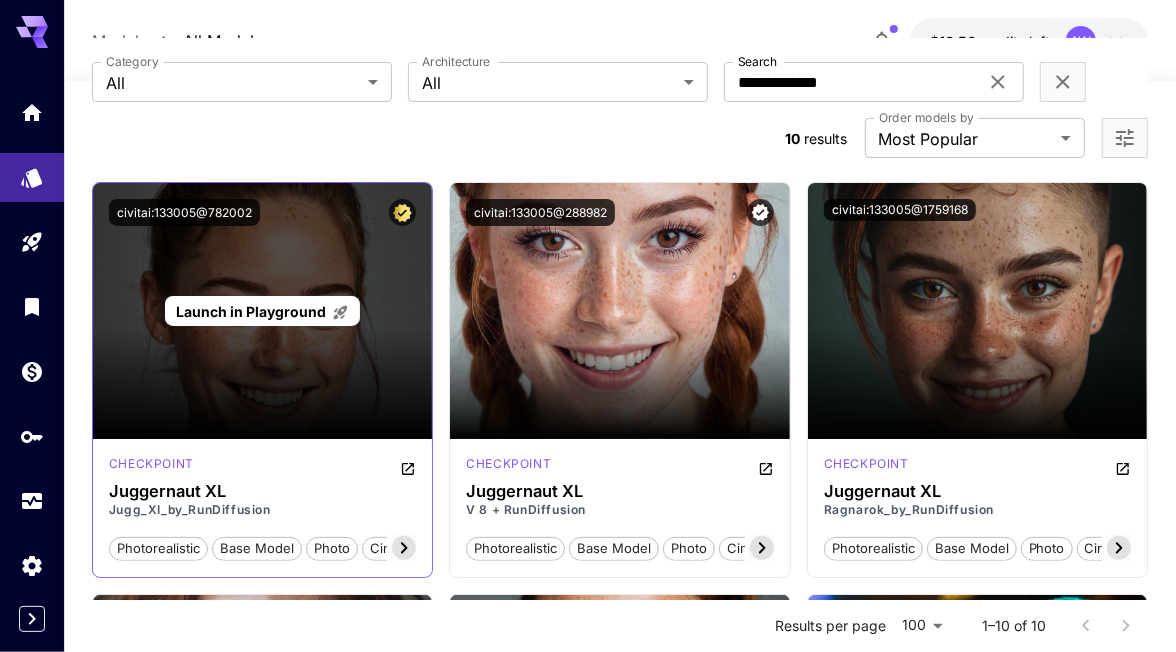 click on "Launch in Playground" at bounding box center (262, 311) 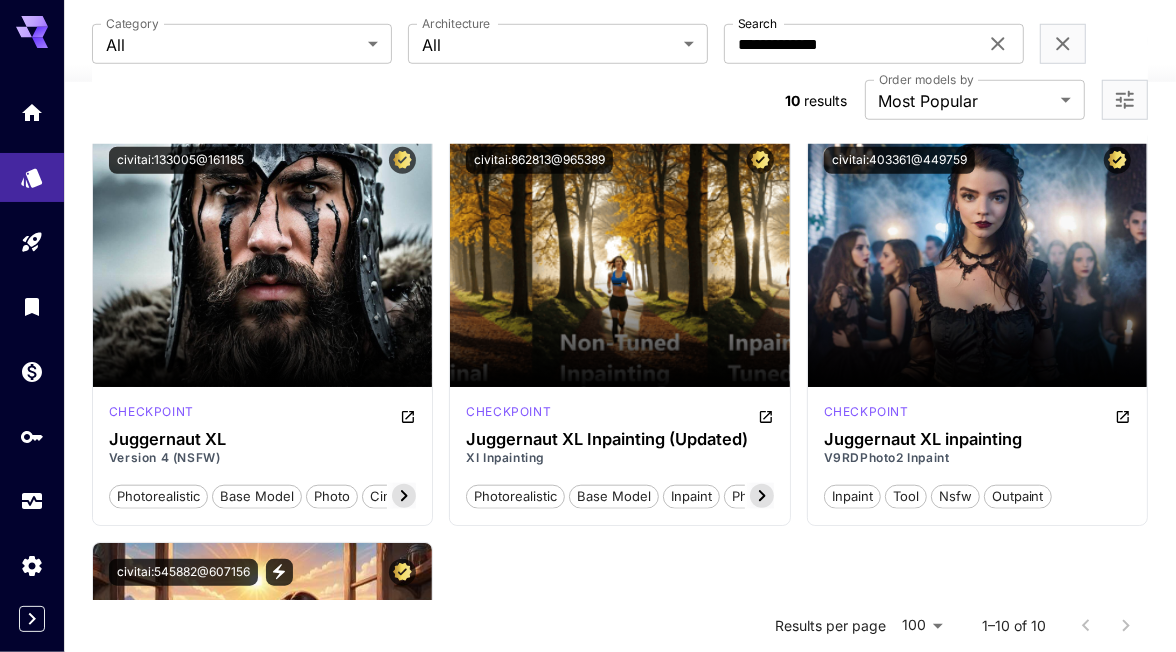 scroll, scrollTop: 1000, scrollLeft: 0, axis: vertical 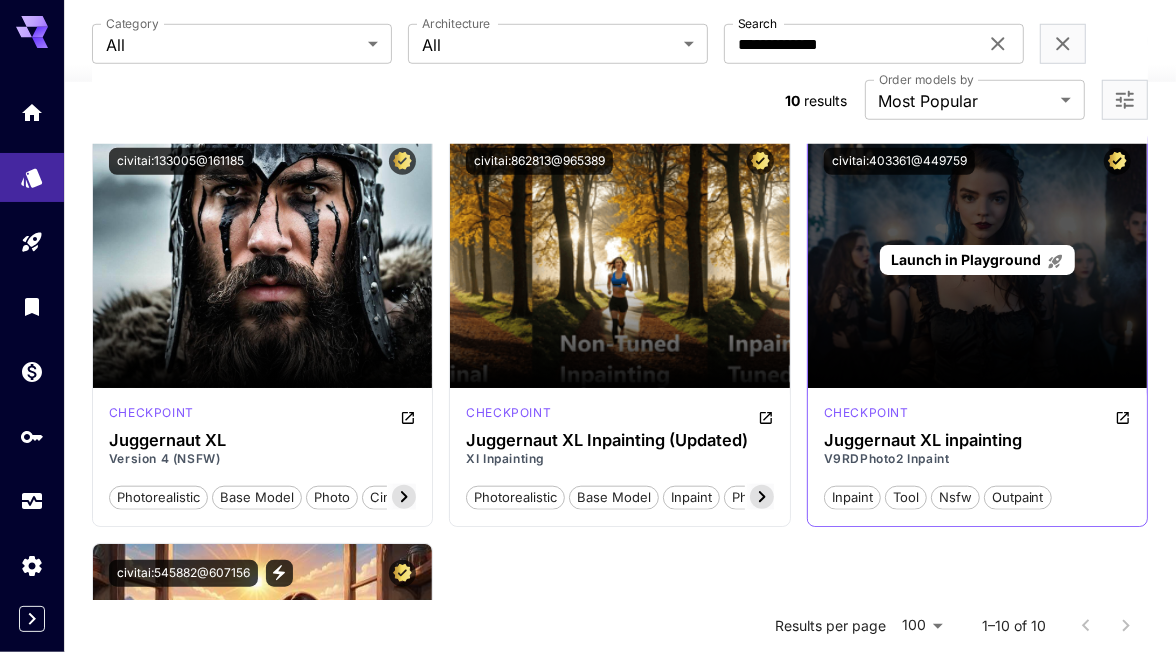 click on "Launch in Playground" at bounding box center (966, 259) 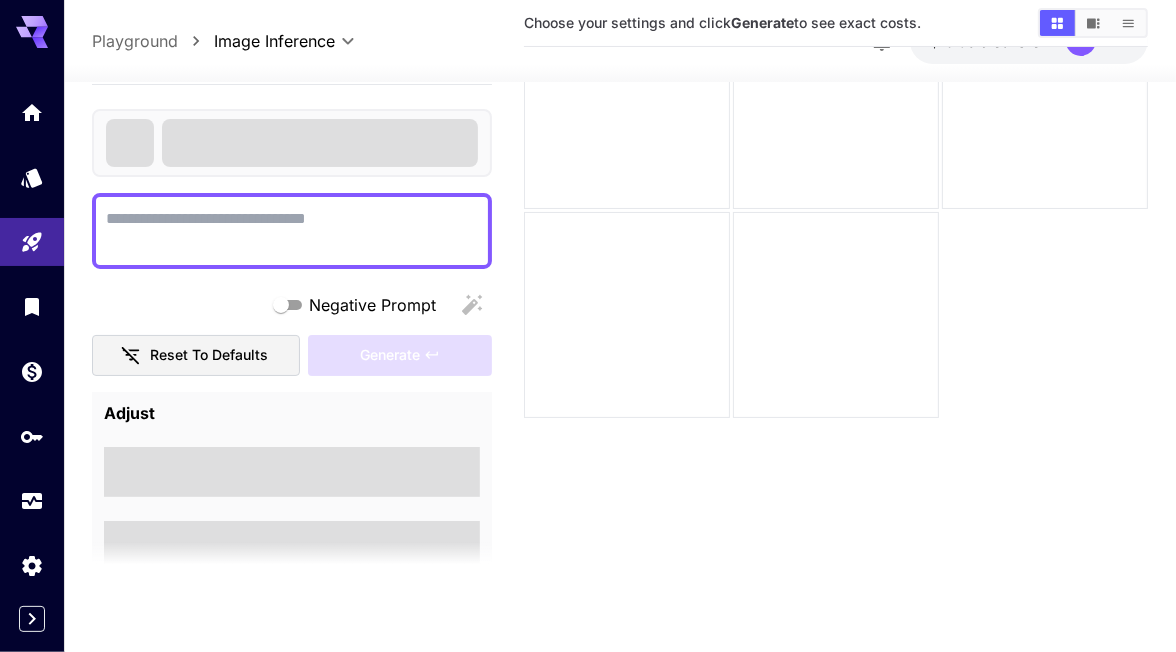 scroll, scrollTop: 157, scrollLeft: 0, axis: vertical 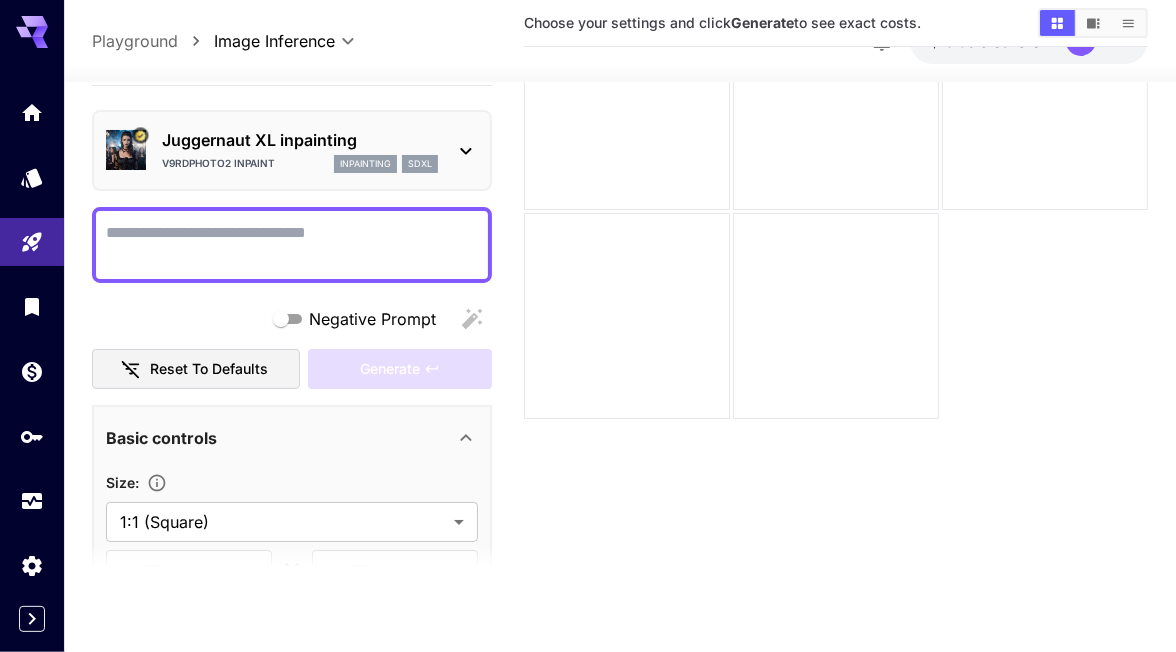 click on "Negative Prompt" at bounding box center [292, 245] 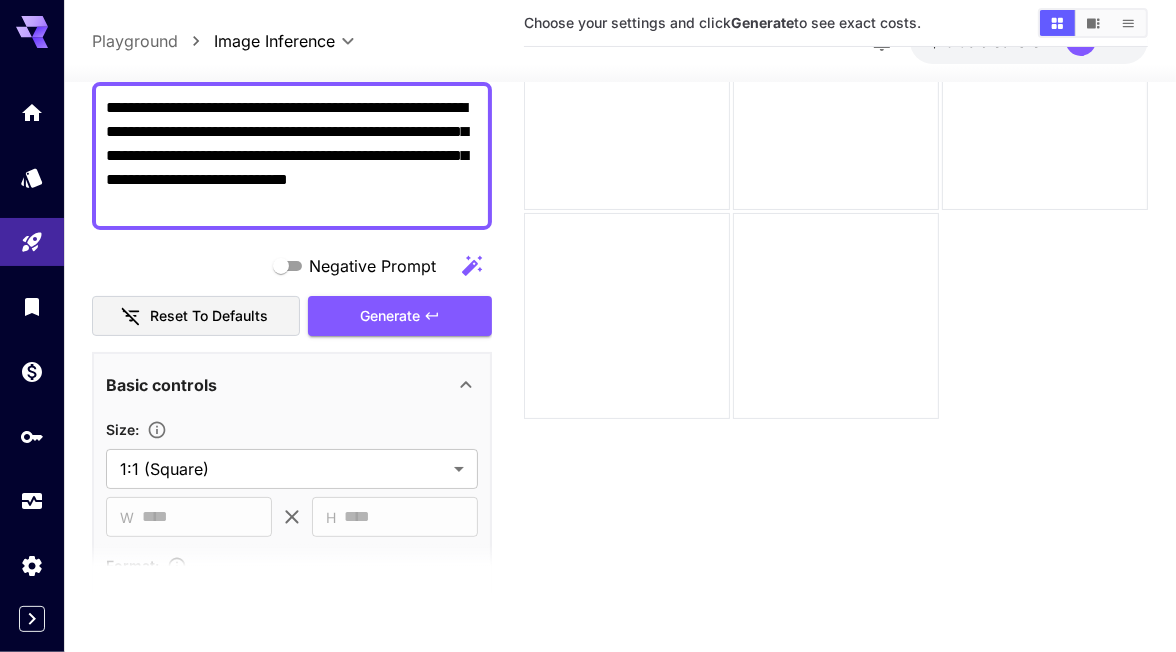 scroll, scrollTop: 250, scrollLeft: 0, axis: vertical 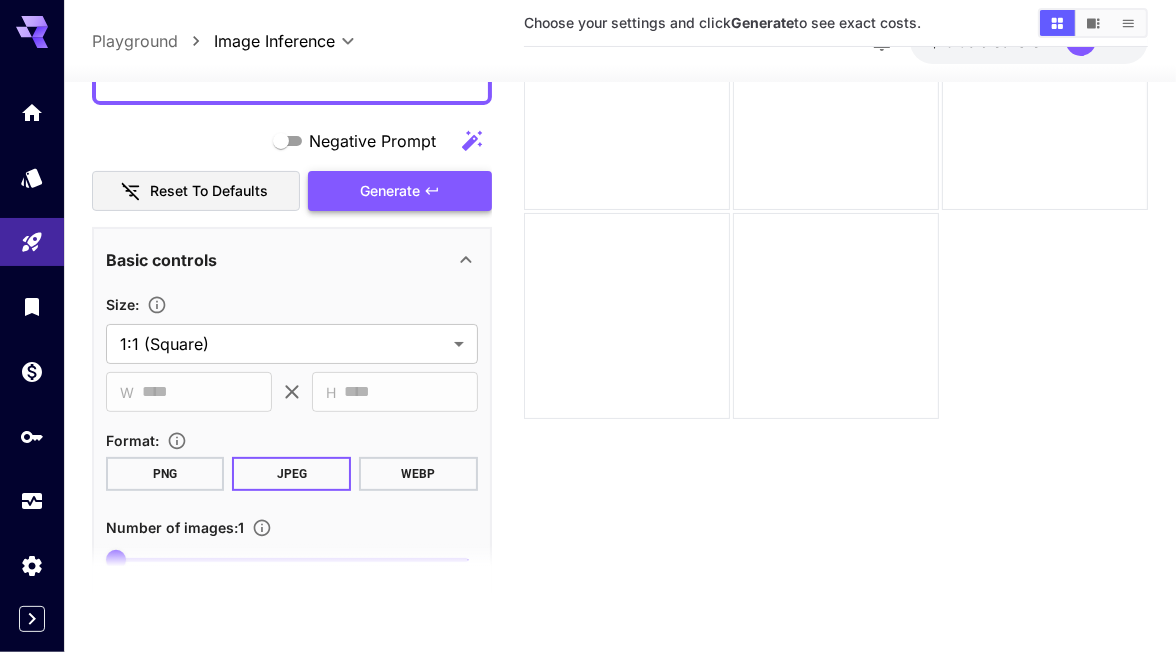 type on "**********" 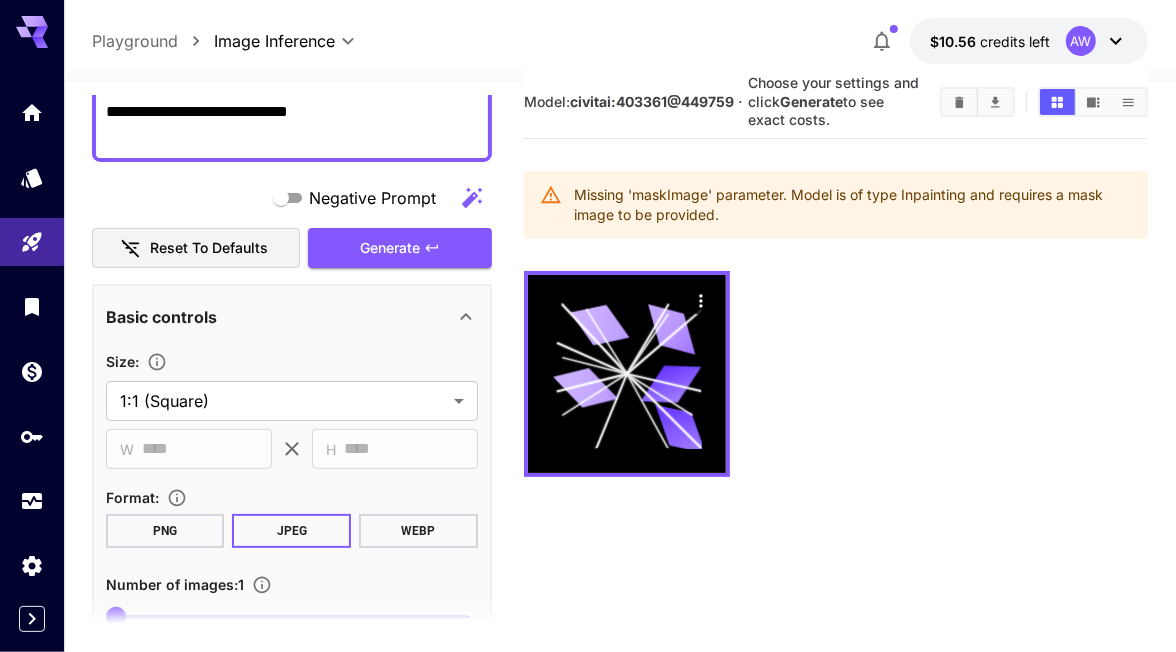 scroll, scrollTop: 157, scrollLeft: 0, axis: vertical 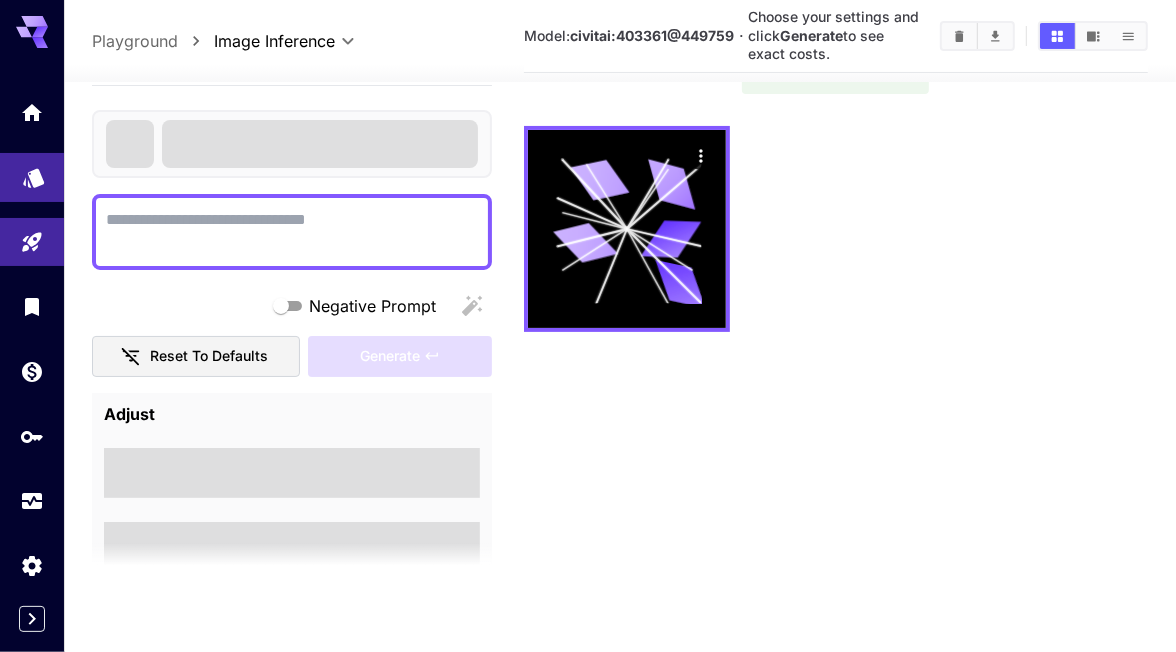 click 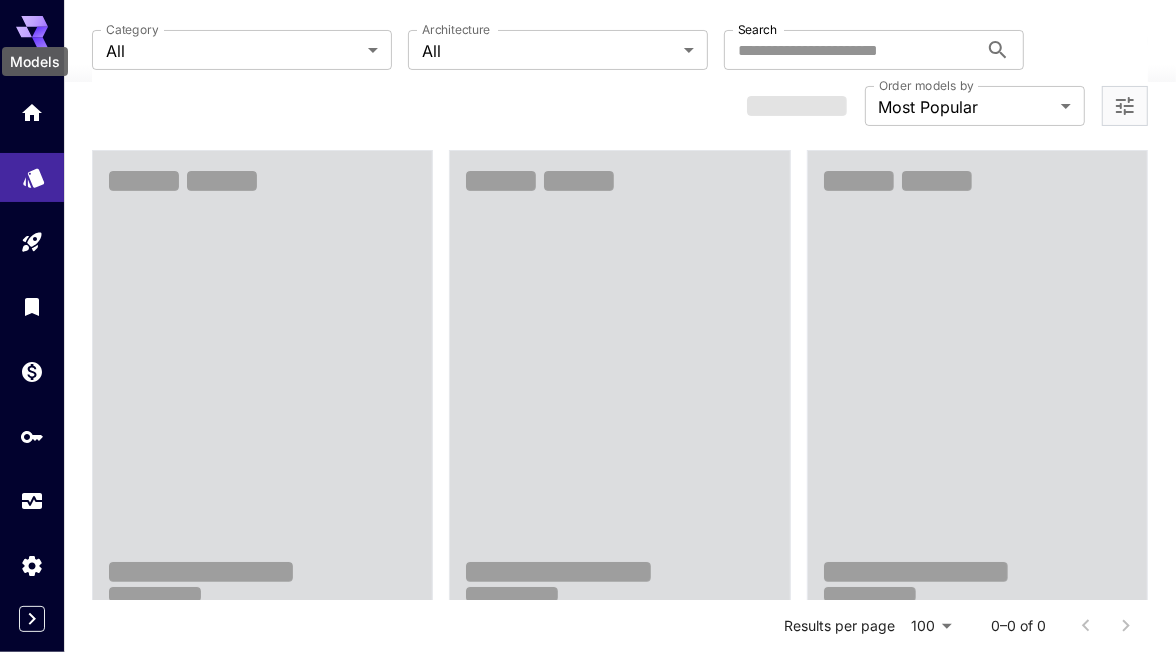 scroll, scrollTop: 0, scrollLeft: 0, axis: both 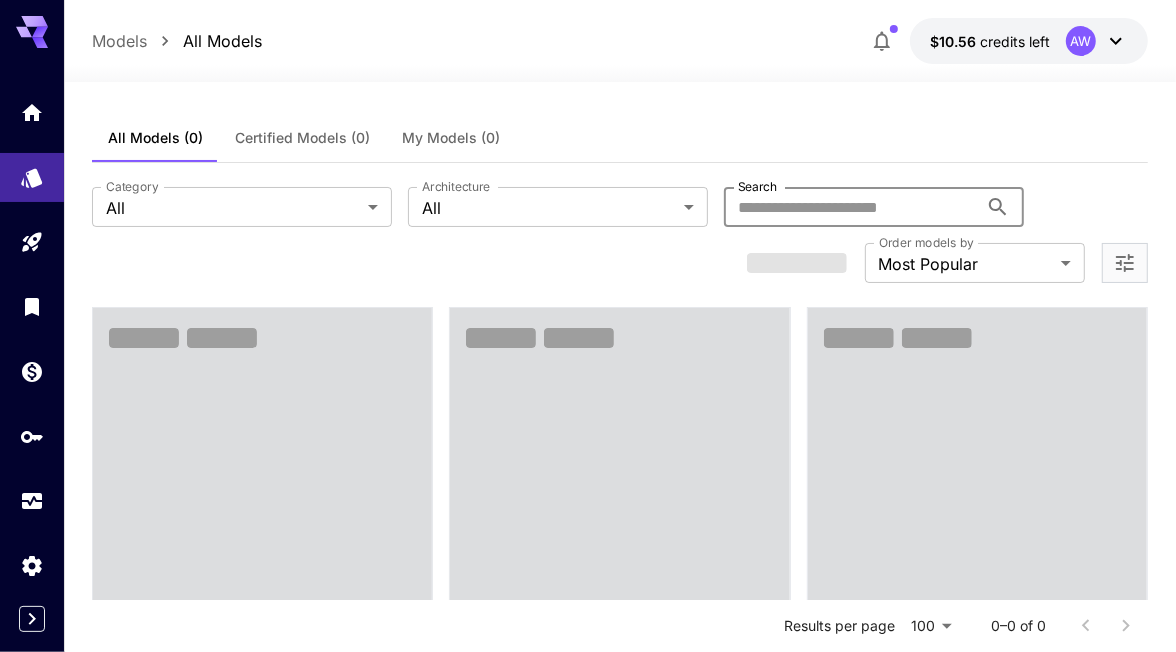 click on "Search" at bounding box center [851, 207] 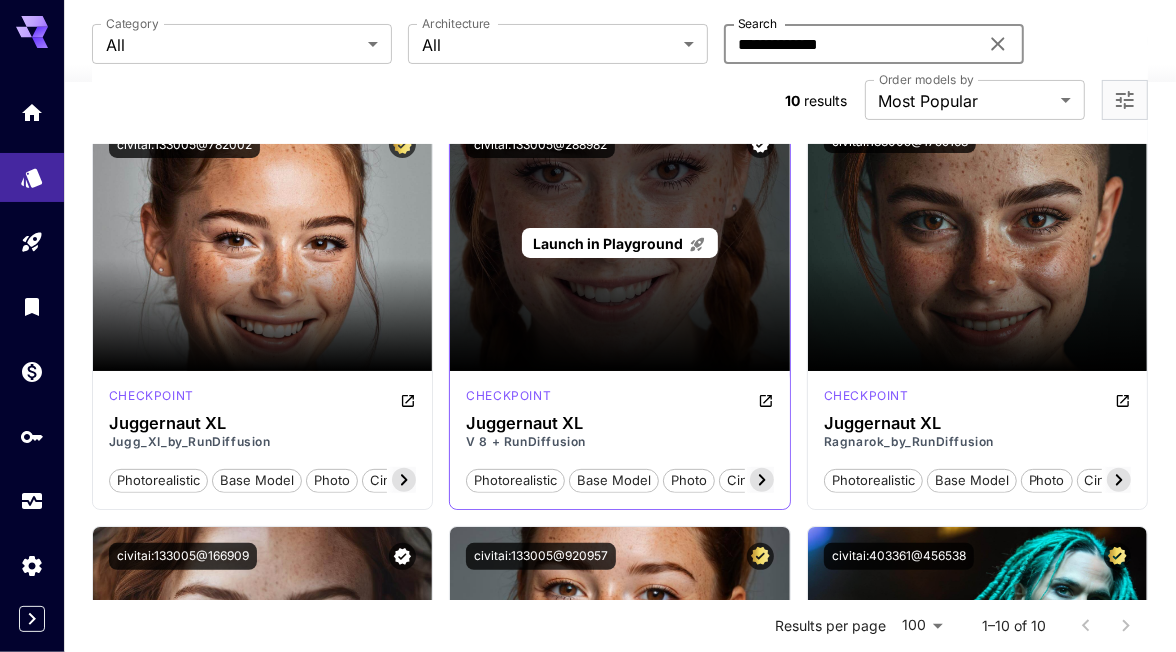 scroll, scrollTop: 375, scrollLeft: 0, axis: vertical 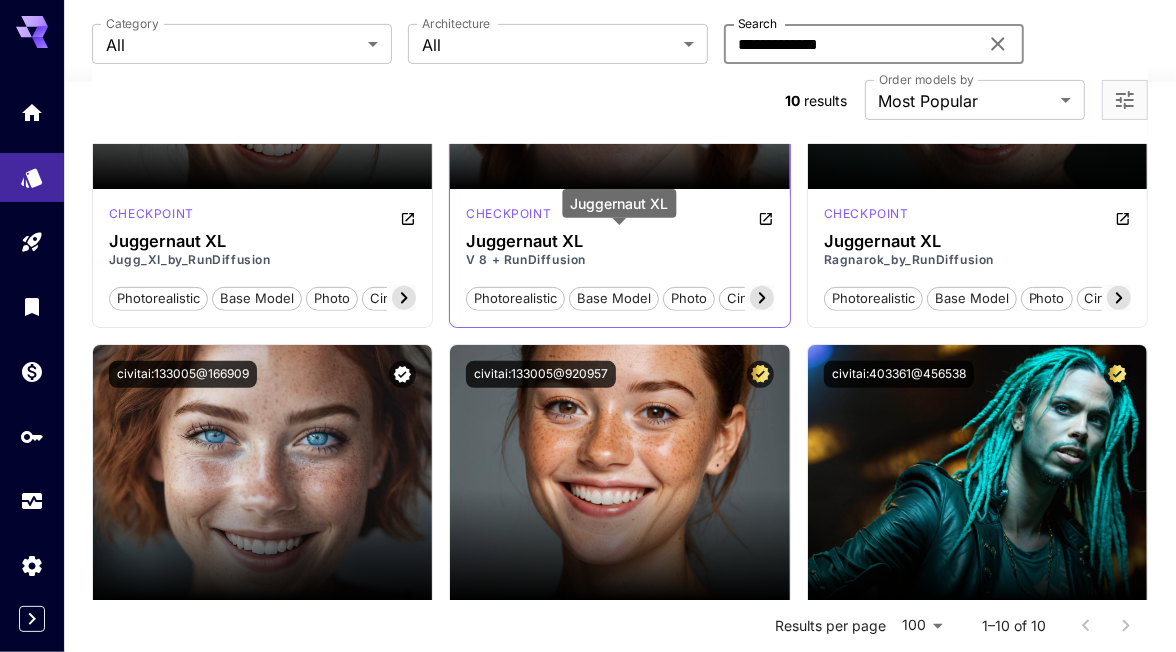 click on "Juggernaut XL" at bounding box center [619, 241] 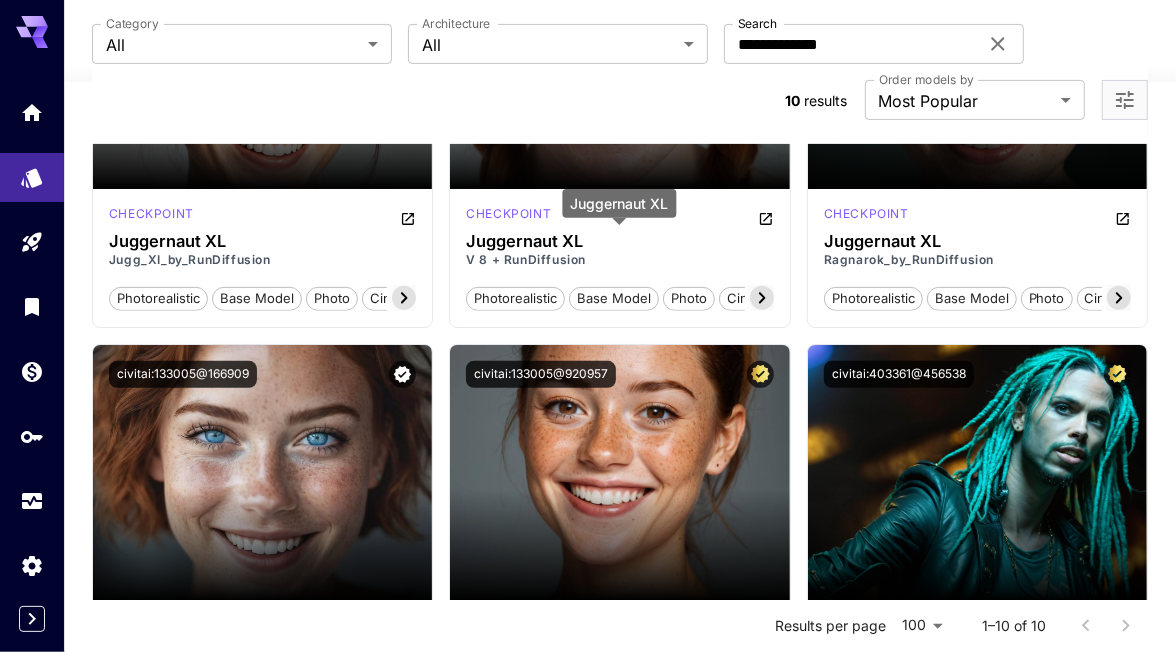 click on "Juggernaut XL" at bounding box center (620, 203) 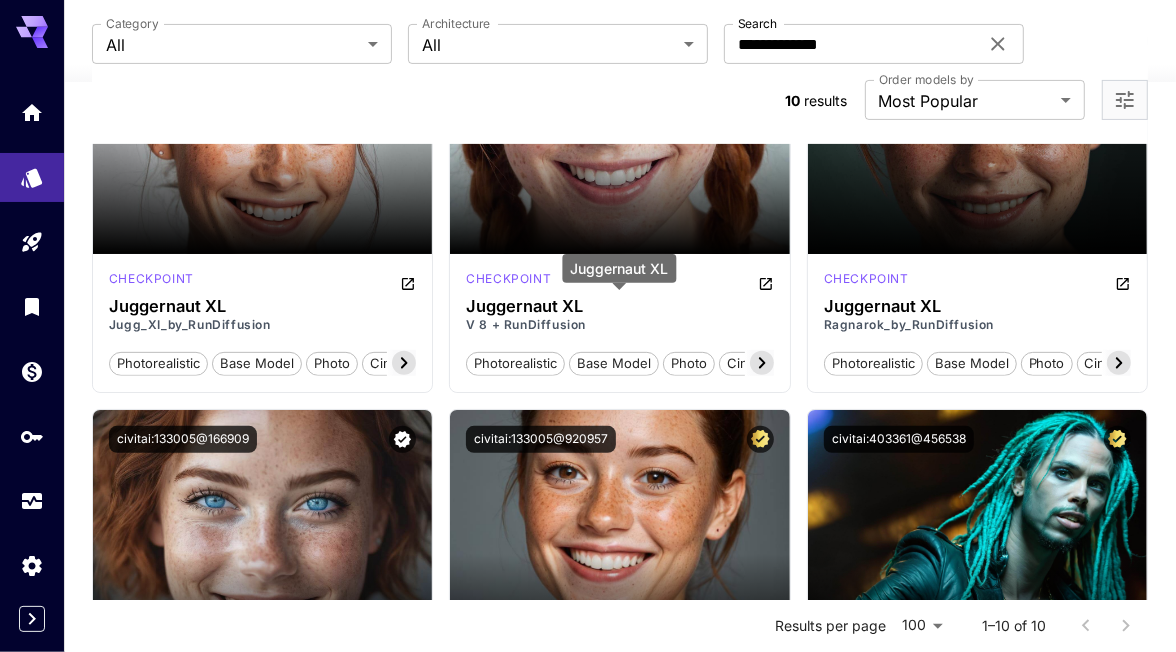 scroll, scrollTop: 250, scrollLeft: 0, axis: vertical 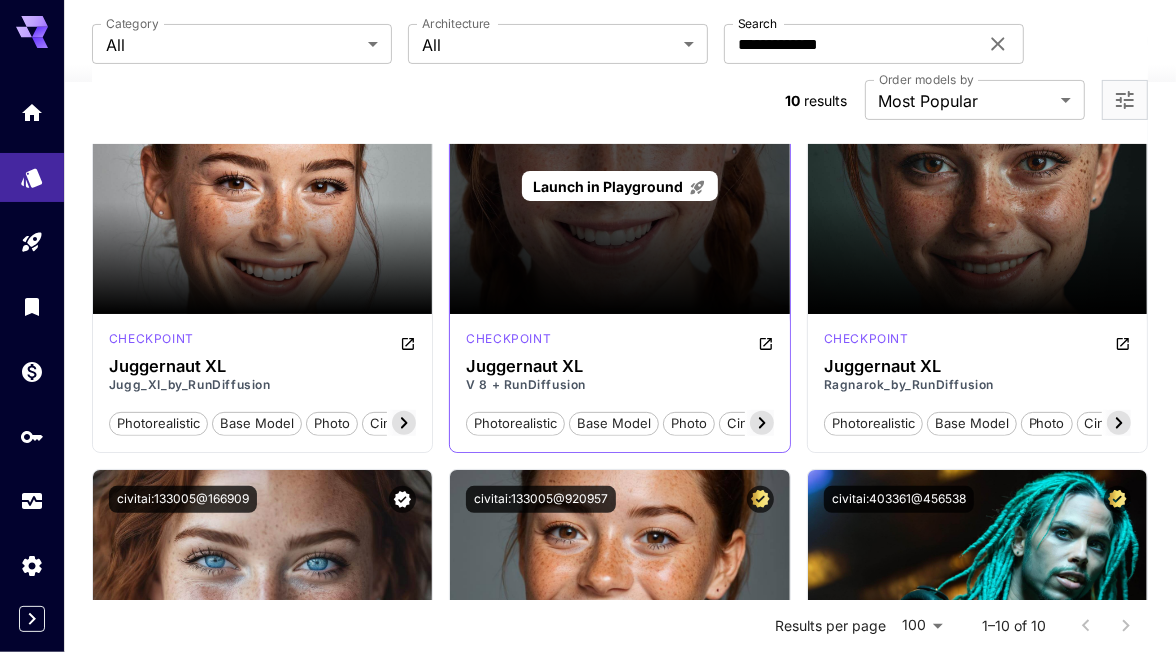click on "Launch in Playground" at bounding box center [608, 186] 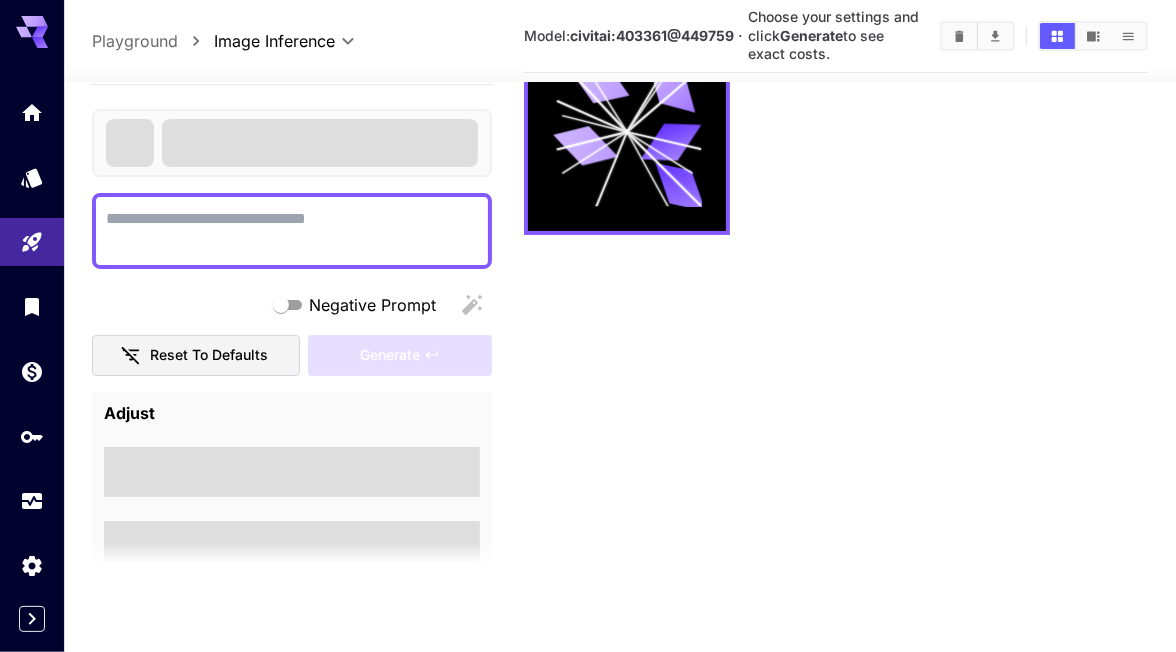 scroll, scrollTop: 157, scrollLeft: 0, axis: vertical 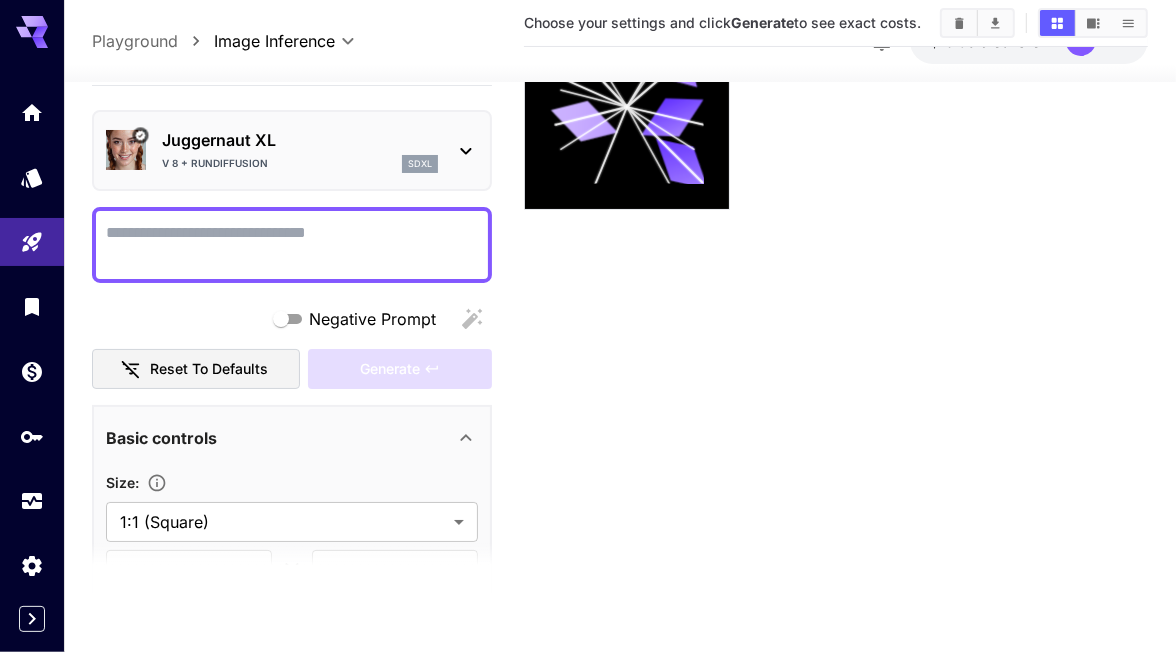 click on "Negative Prompt" at bounding box center [292, 245] 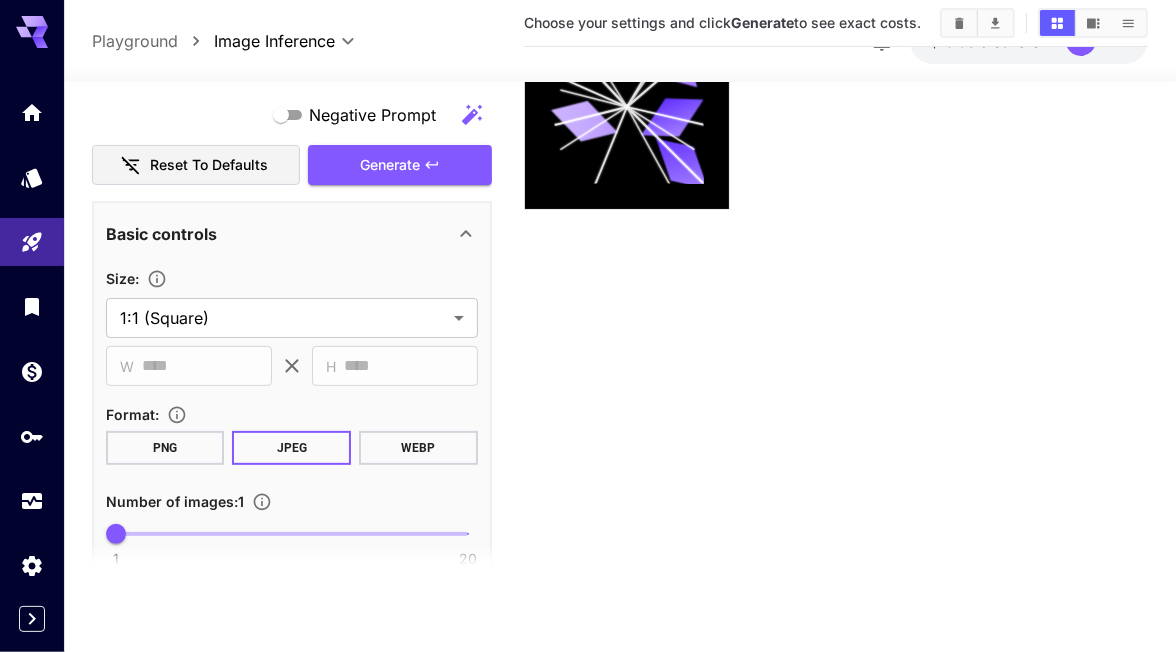 scroll, scrollTop: 235, scrollLeft: 0, axis: vertical 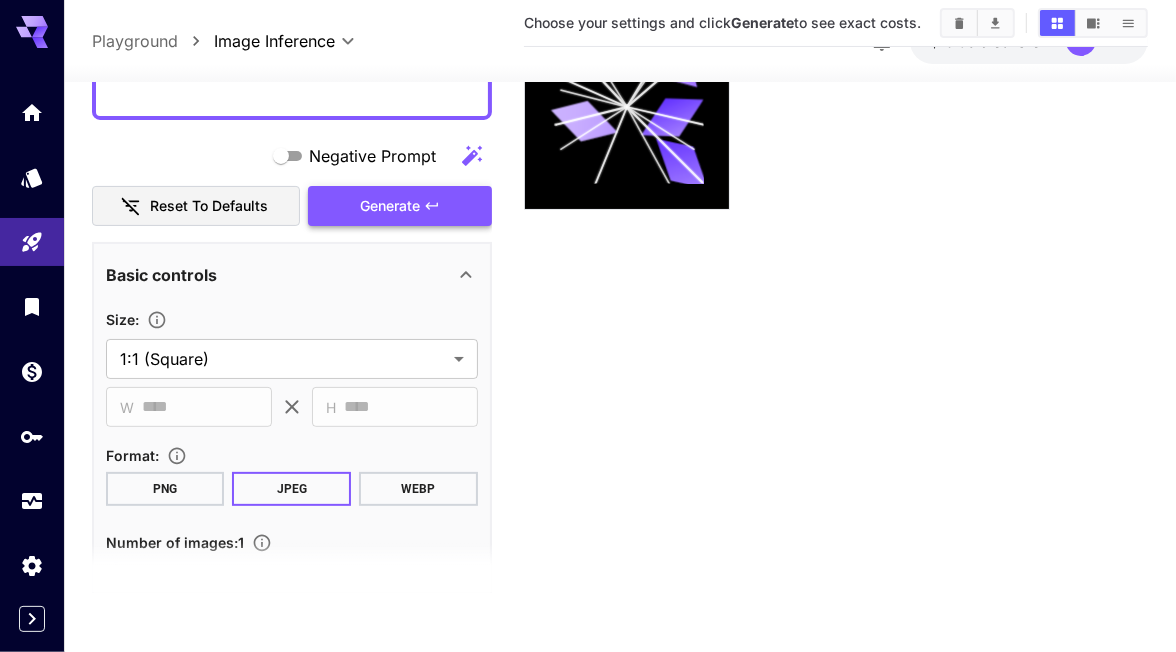 type on "**********" 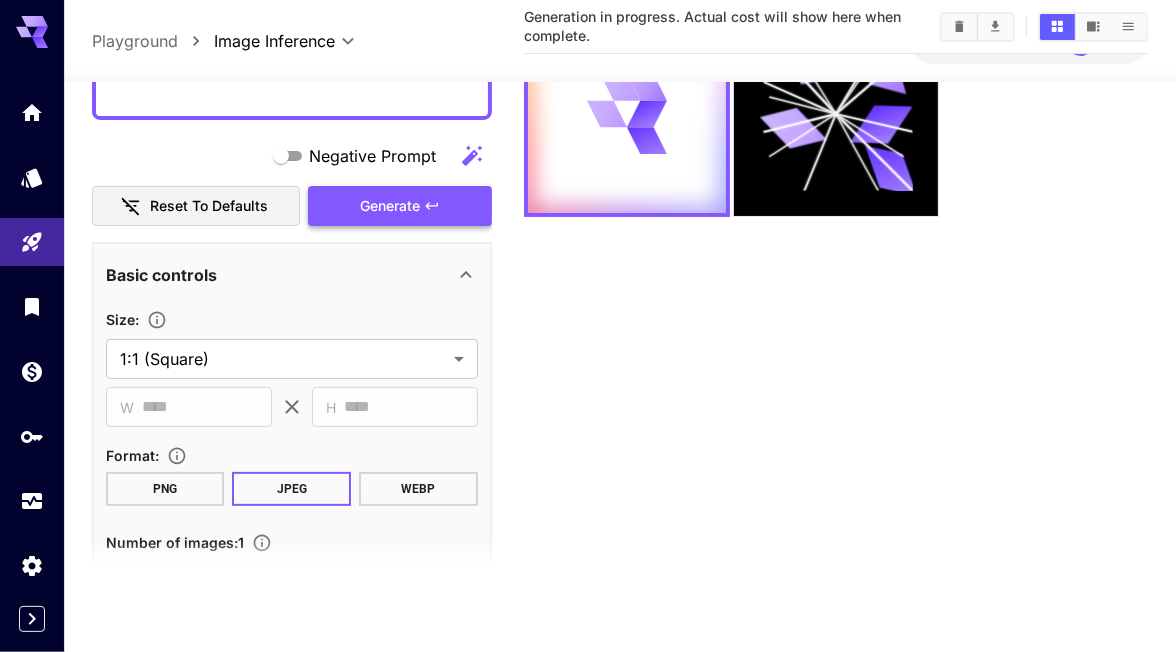 scroll, scrollTop: 110, scrollLeft: 0, axis: vertical 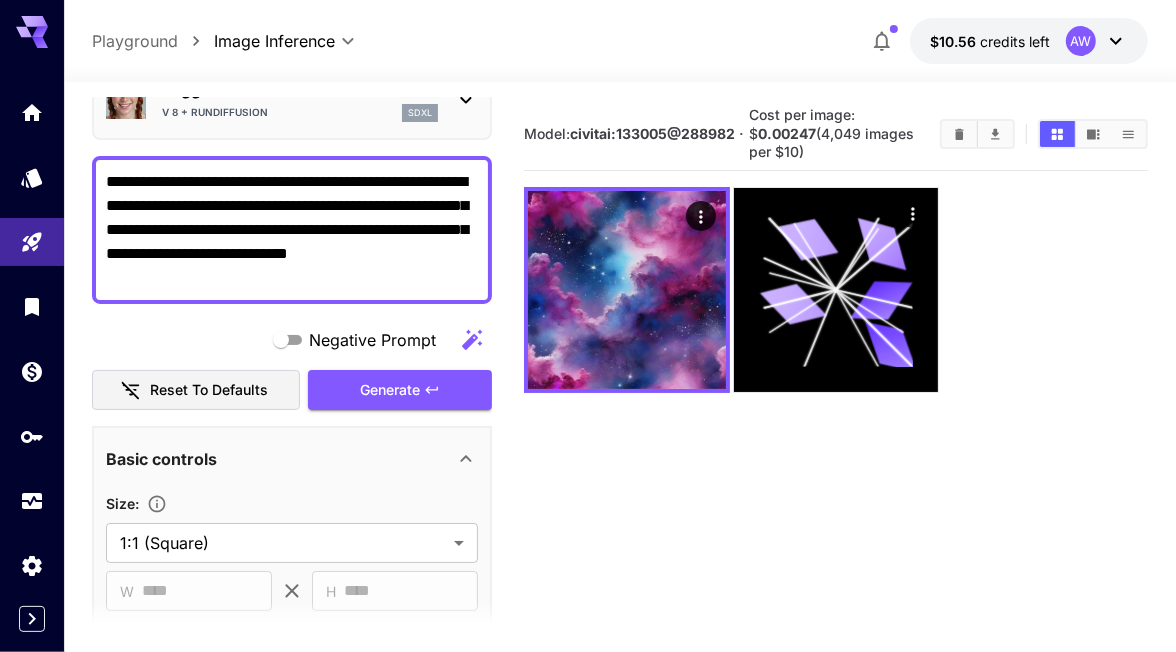 click on "Model:  civitai:133005@288982 · Cost per image: $ 0.00247  (4,049 images per $10)" at bounding box center [836, 424] 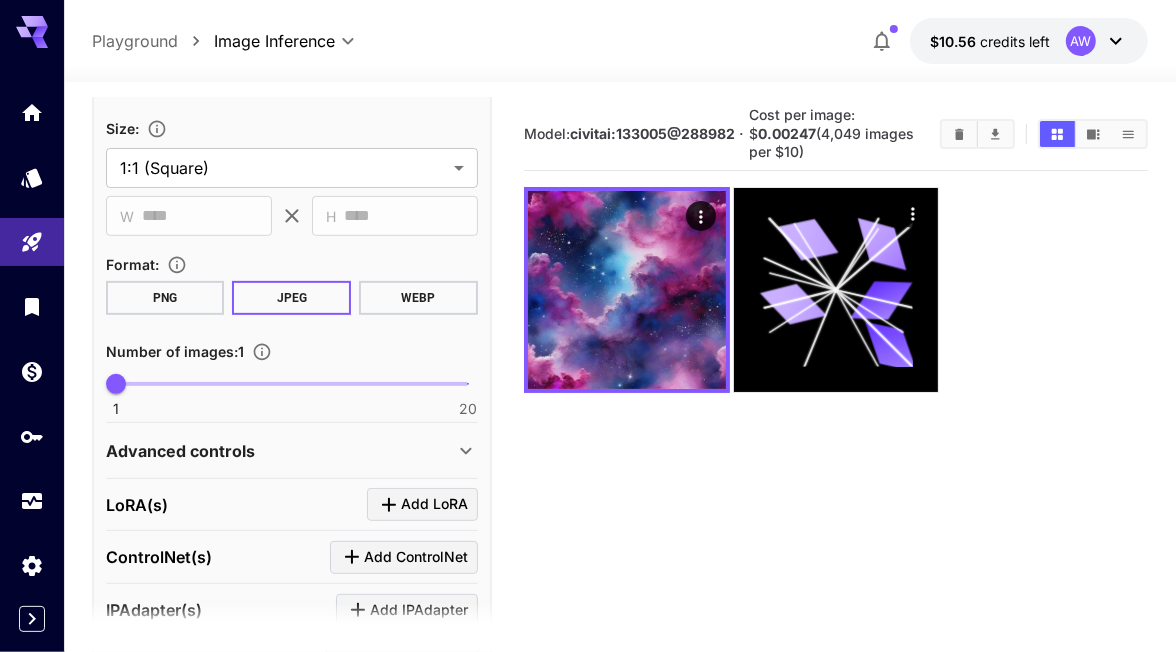 scroll, scrollTop: 610, scrollLeft: 0, axis: vertical 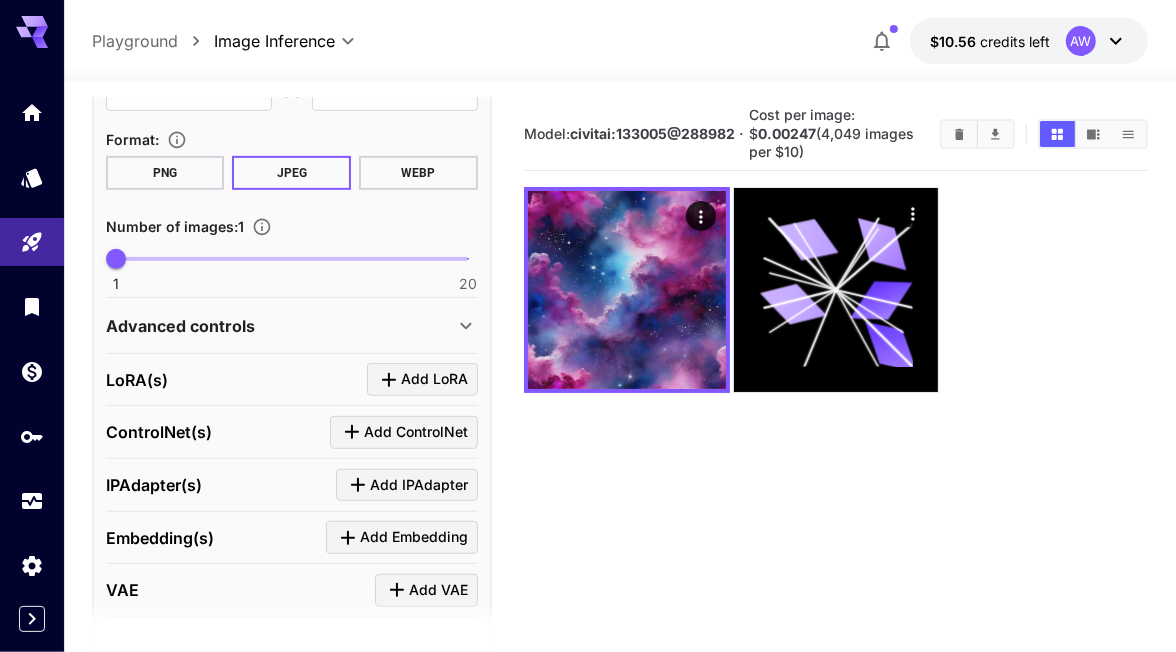 click 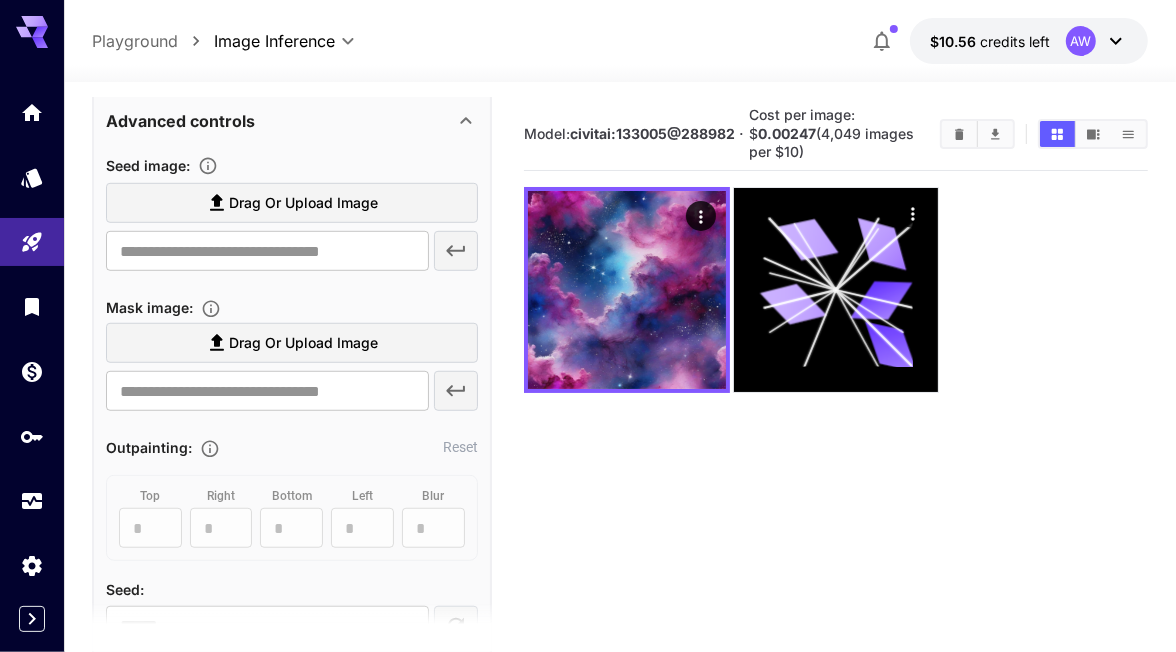 scroll, scrollTop: 727, scrollLeft: 0, axis: vertical 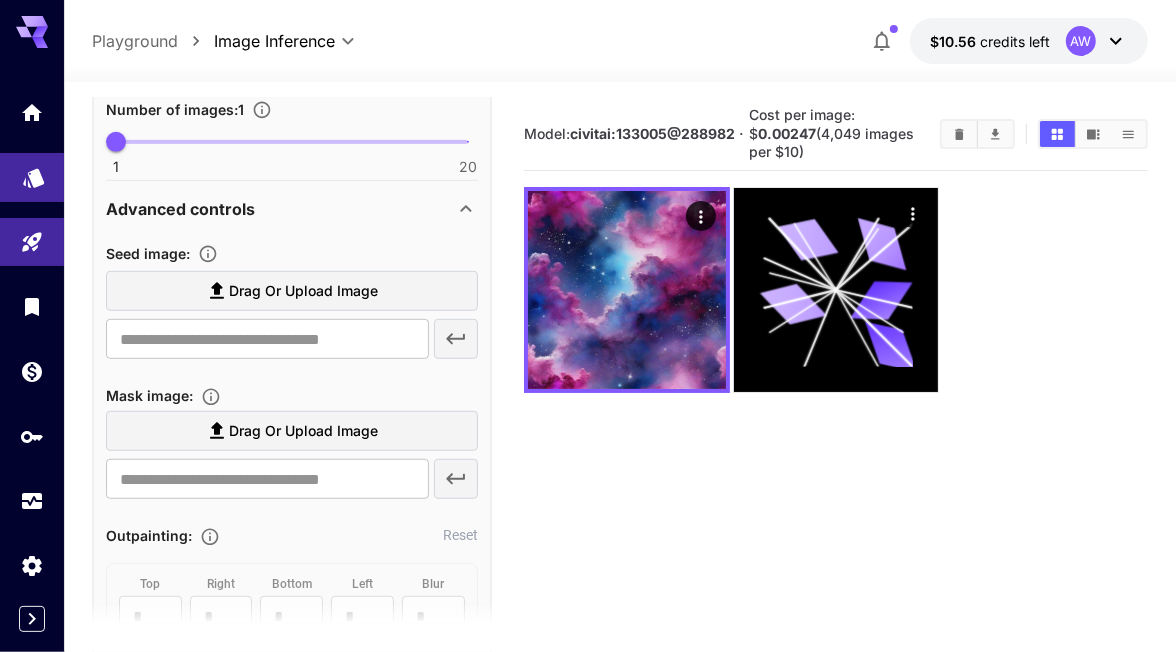 click 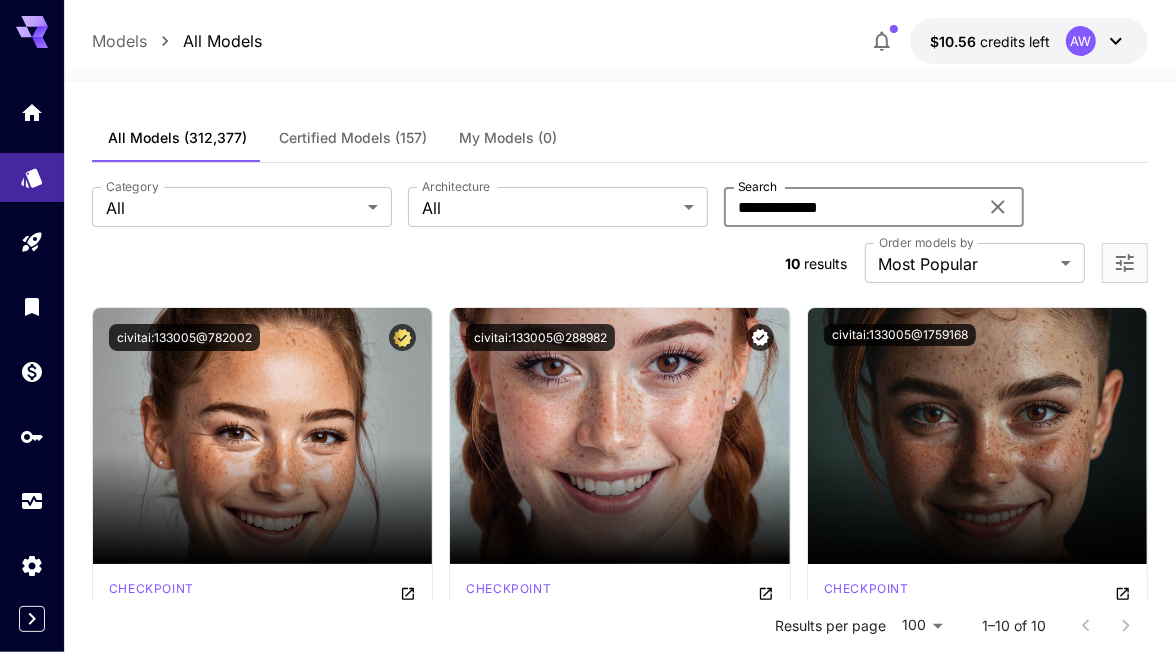 click on "**********" at bounding box center (851, 207) 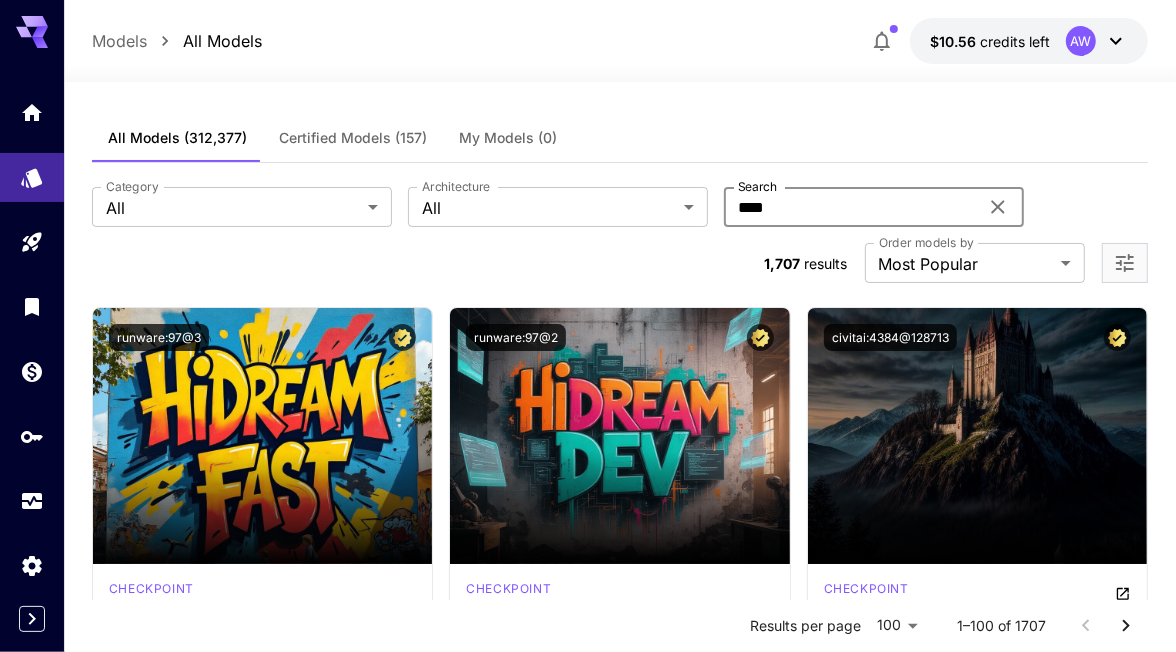 type on "**********" 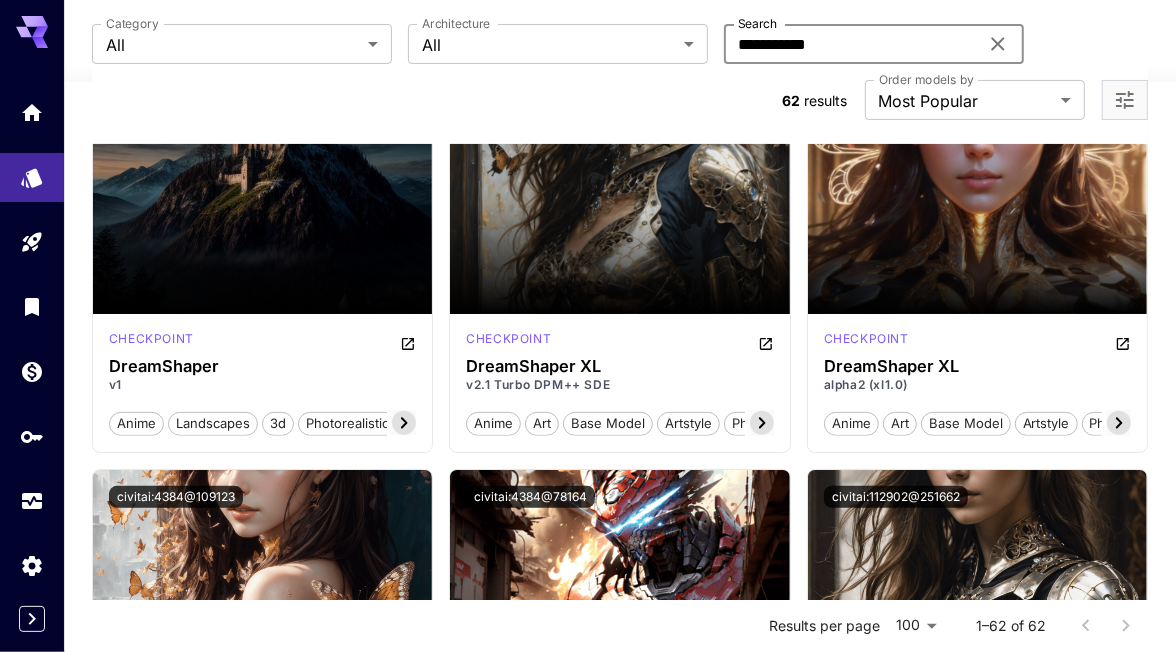 scroll, scrollTop: 125, scrollLeft: 0, axis: vertical 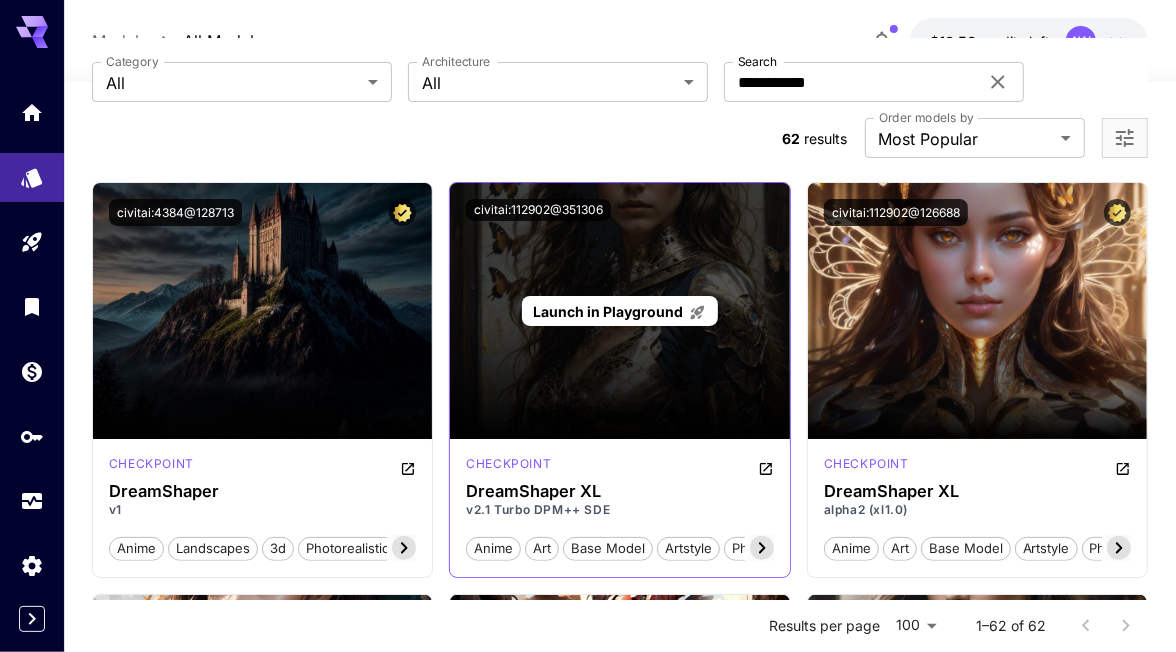 click on "Launch in Playground" at bounding box center [608, 311] 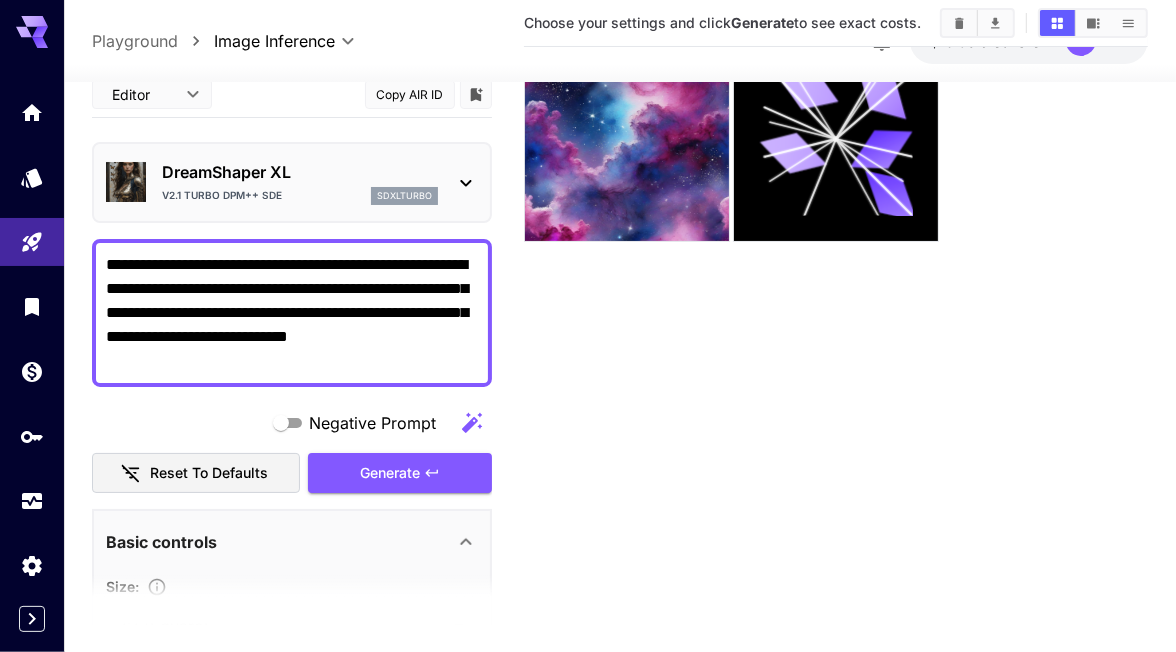 click on "**********" at bounding box center [292, 313] 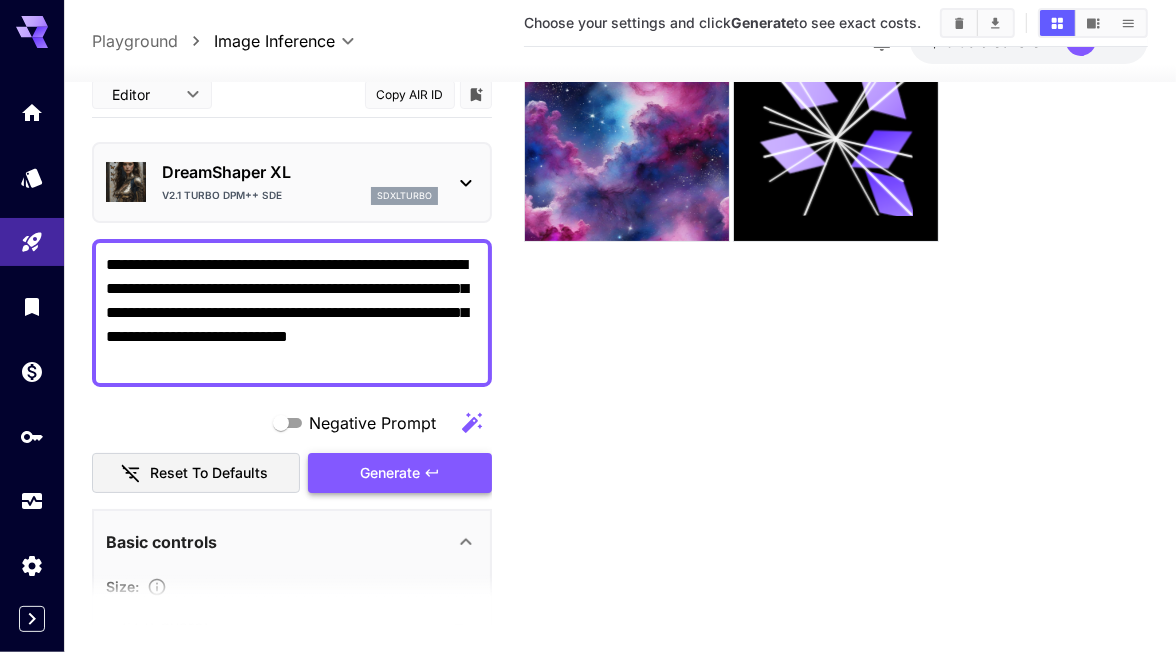 click on "Generate" at bounding box center (390, 473) 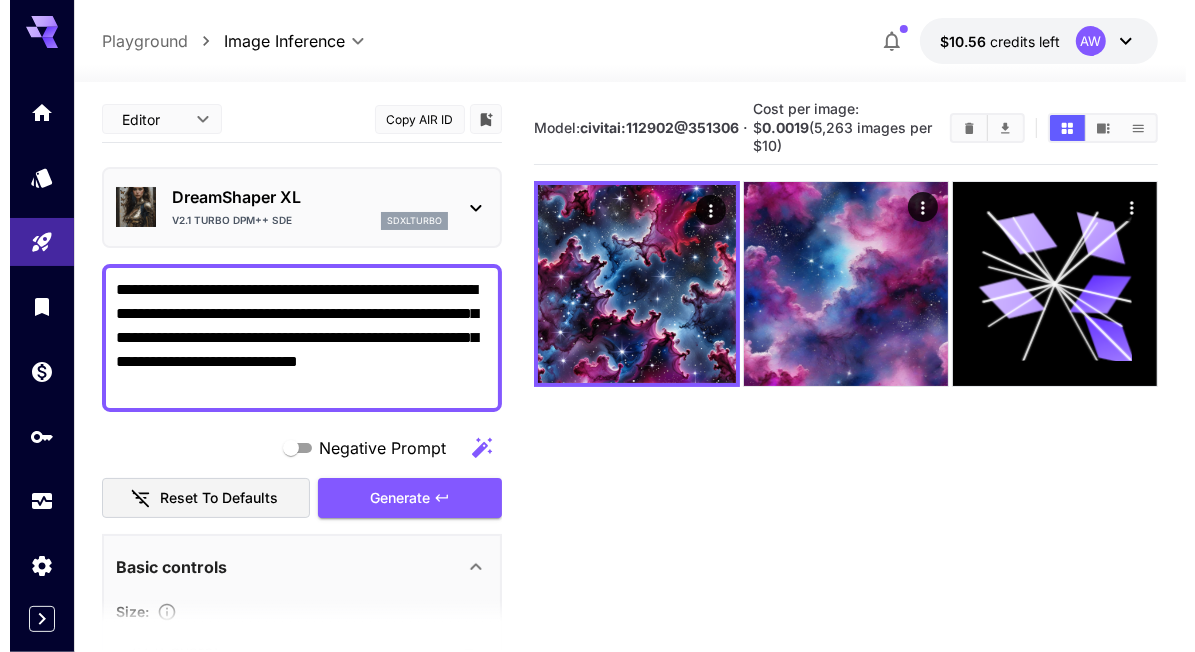 scroll, scrollTop: 0, scrollLeft: 0, axis: both 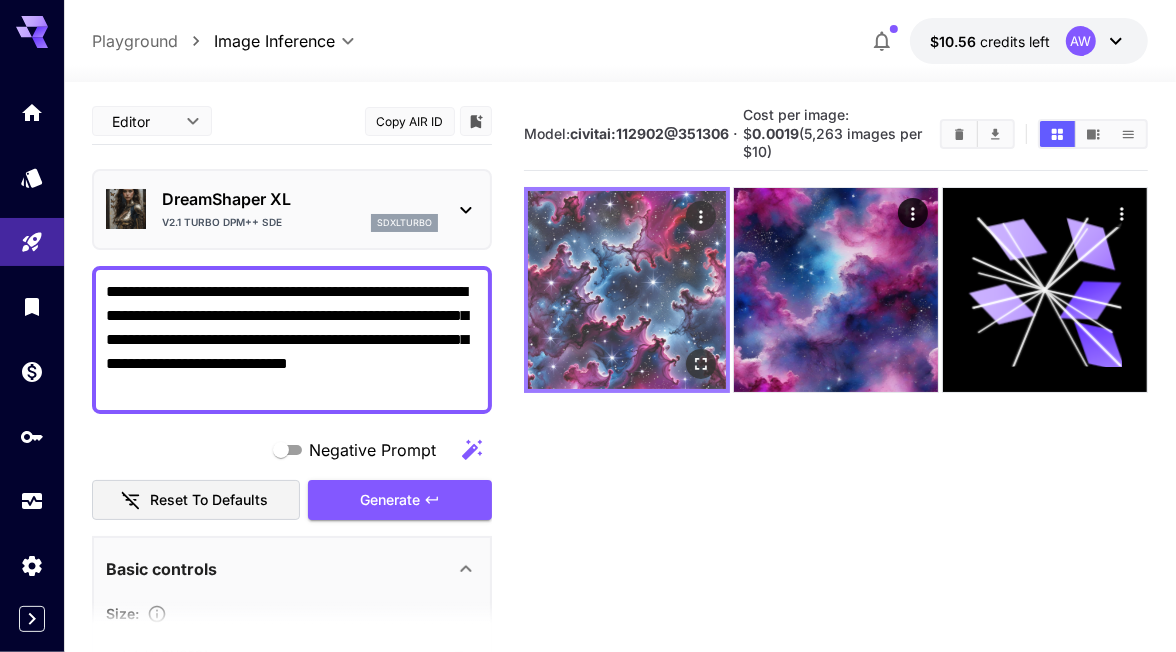click at bounding box center [627, 290] 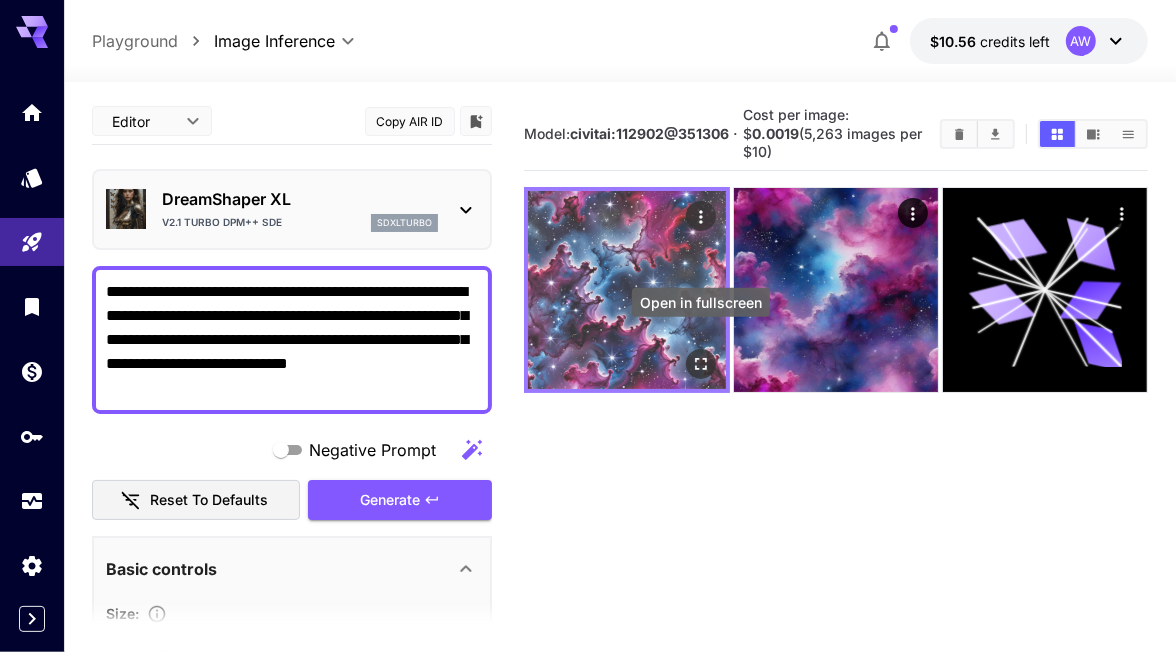 click 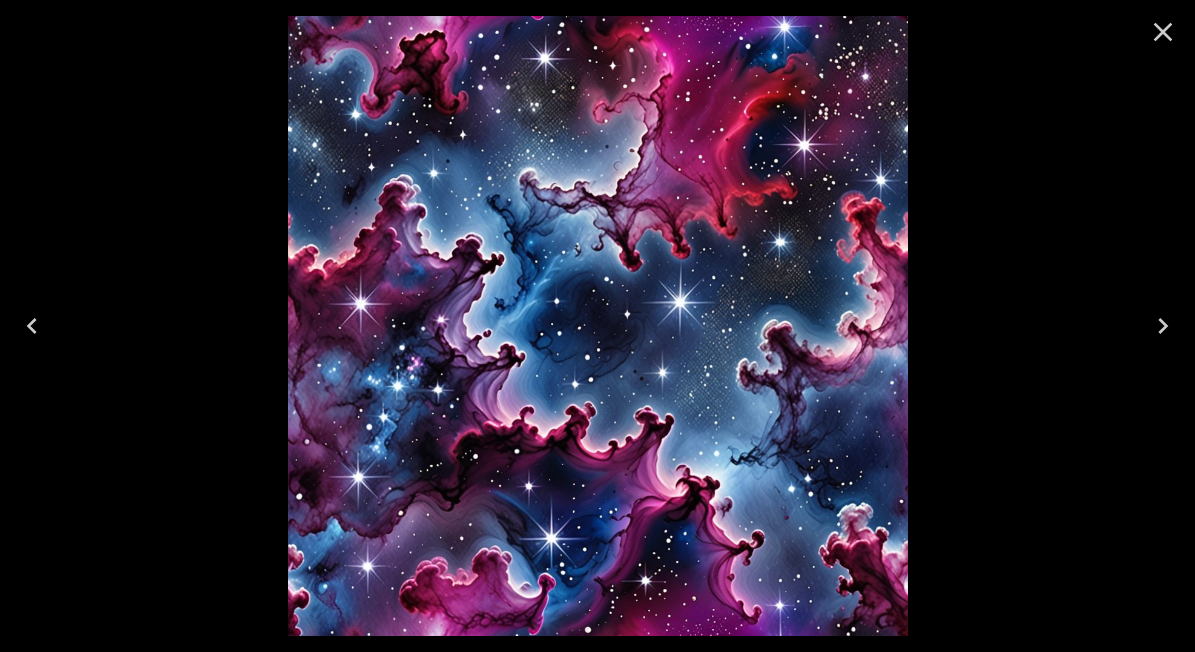click 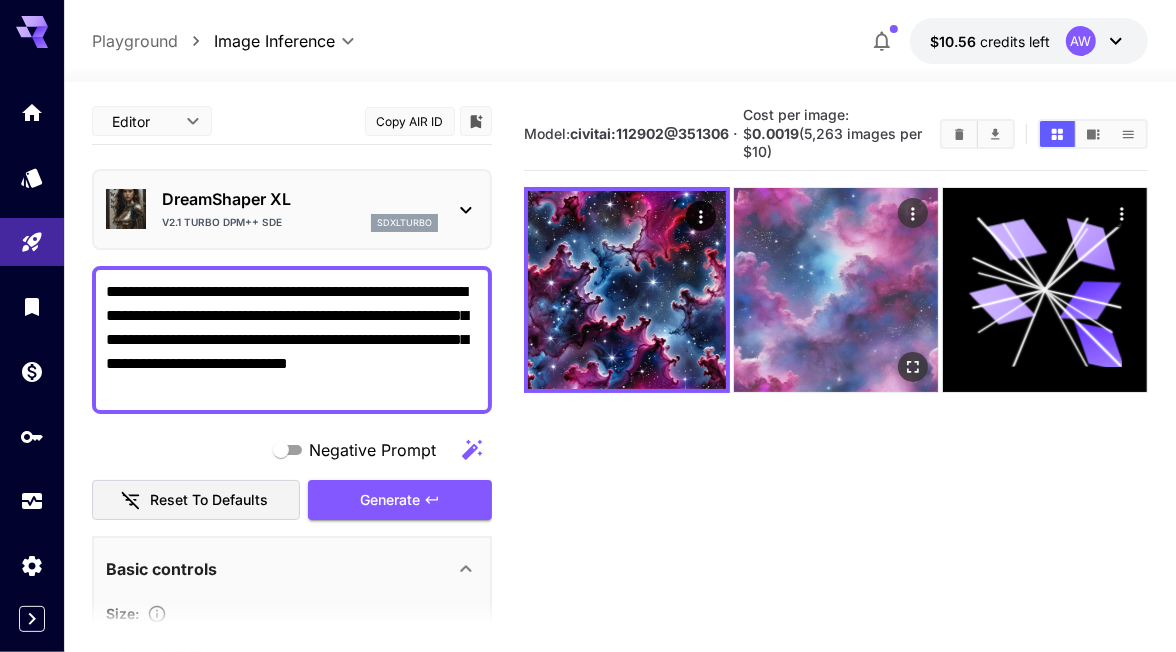 click at bounding box center (913, 367) 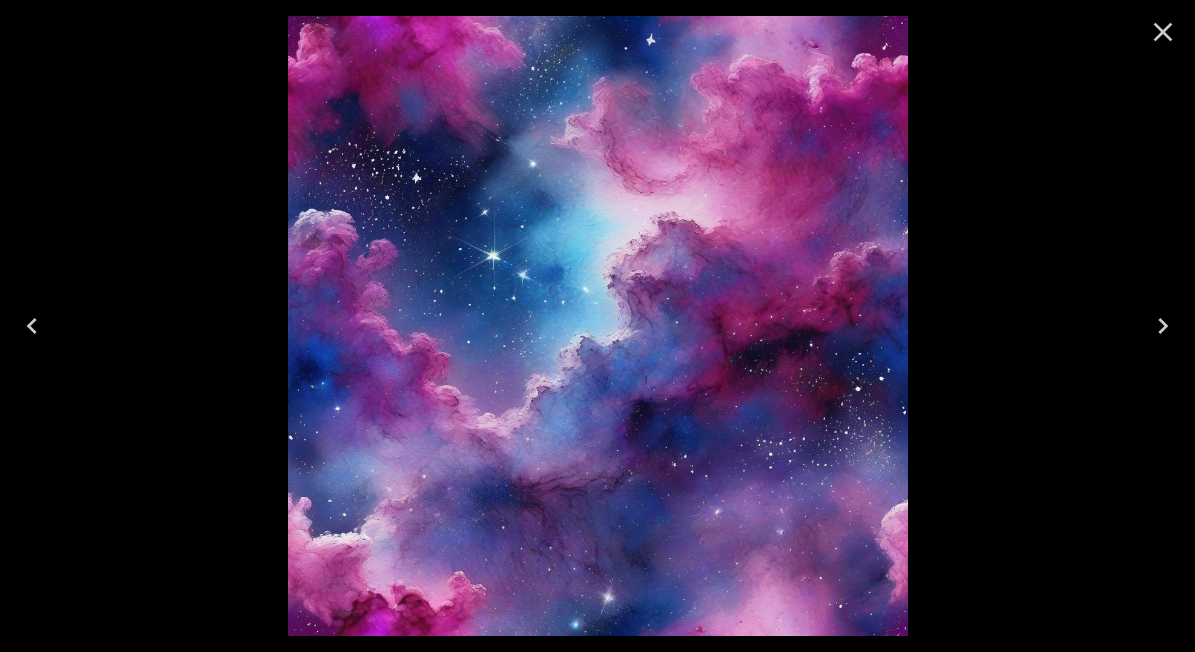 click 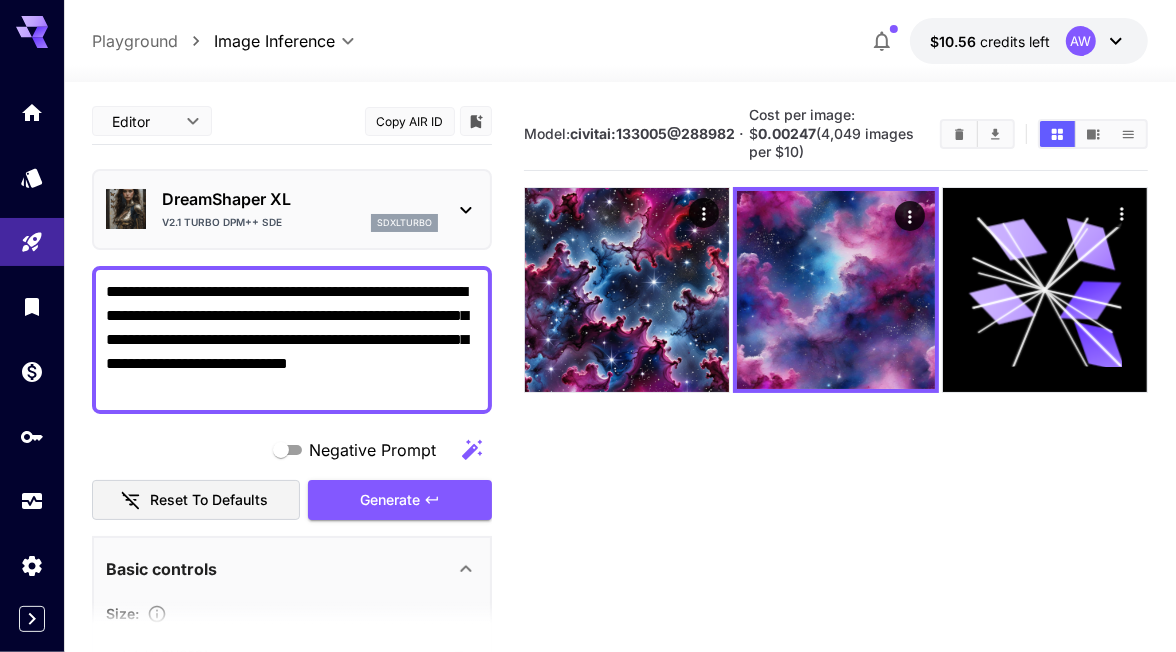 click on "DreamShaper XL" at bounding box center (300, 199) 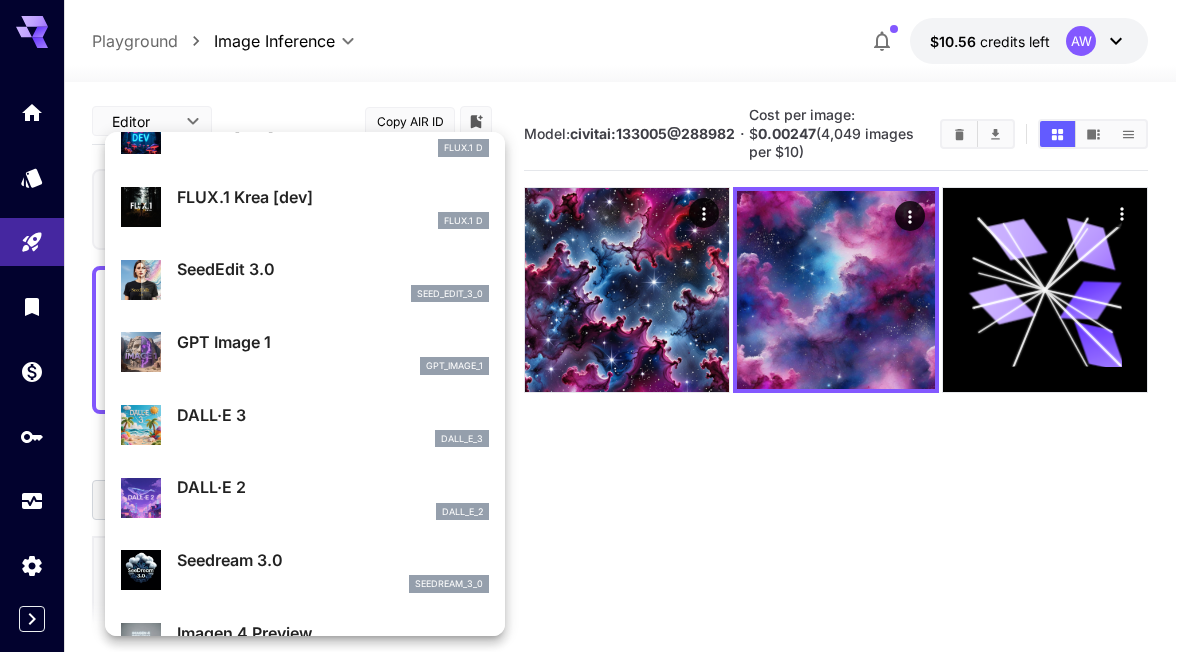 scroll, scrollTop: 0, scrollLeft: 0, axis: both 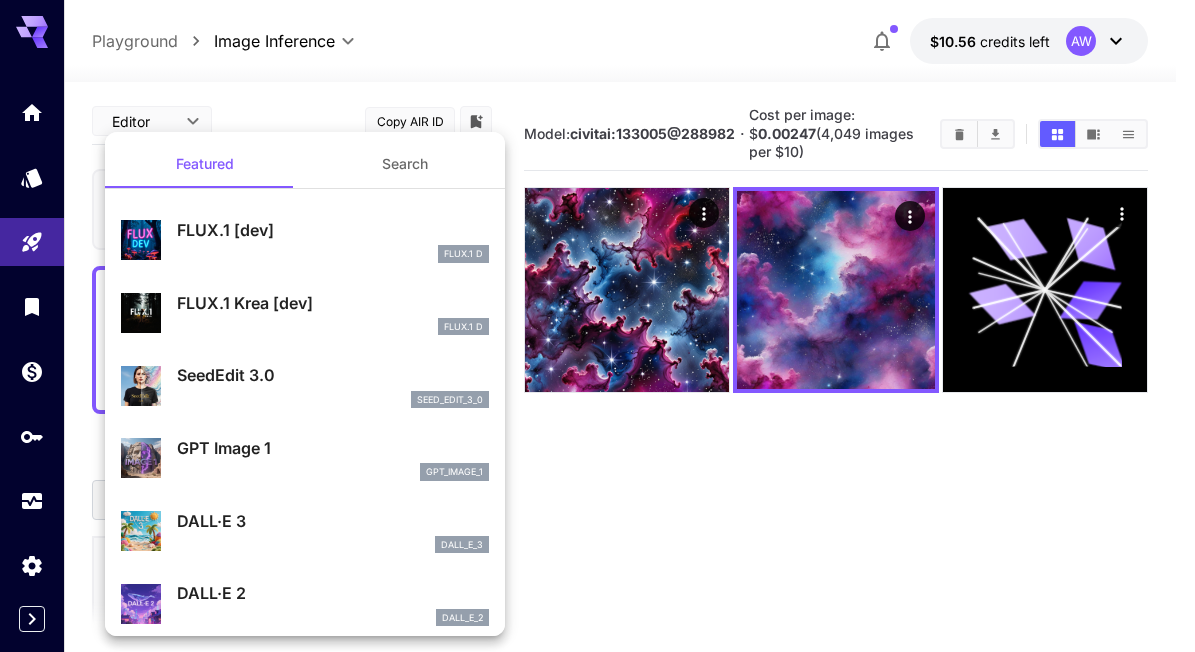 click on "Search" at bounding box center (405, 164) 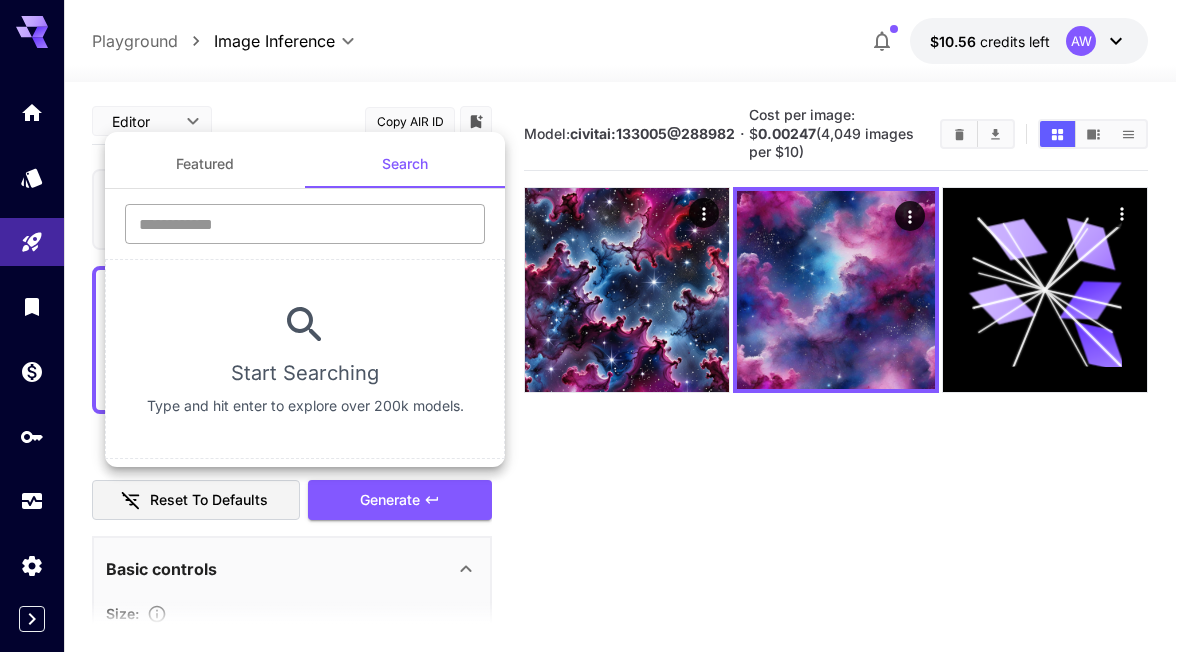 click at bounding box center (305, 224) 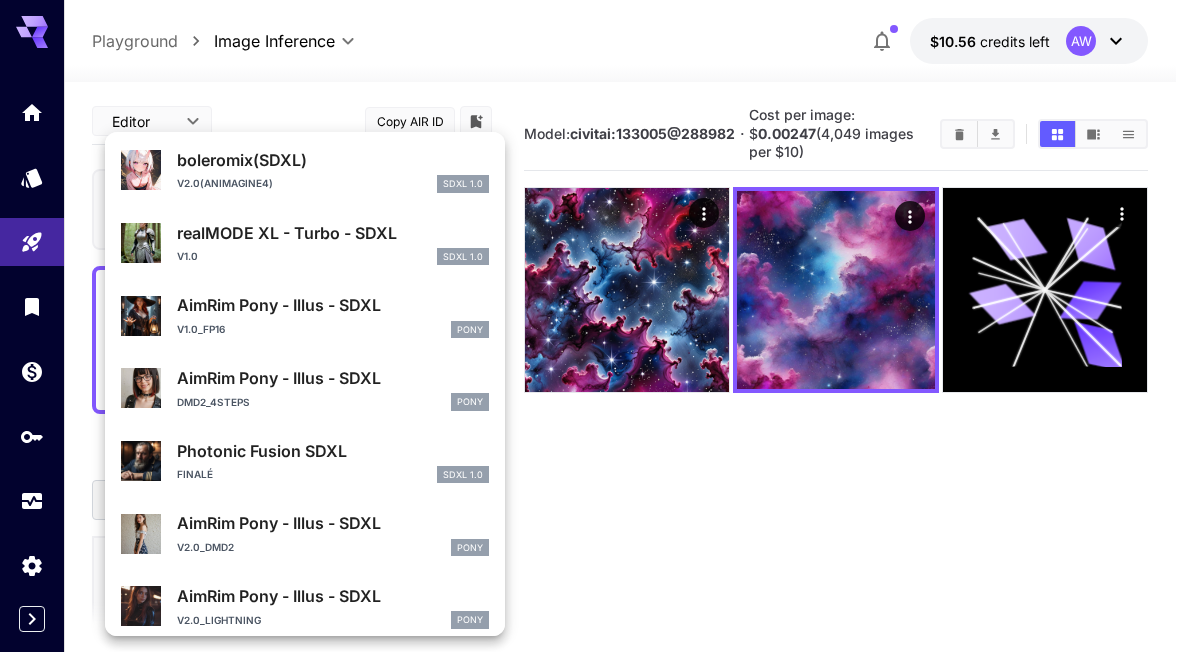 scroll, scrollTop: 250, scrollLeft: 0, axis: vertical 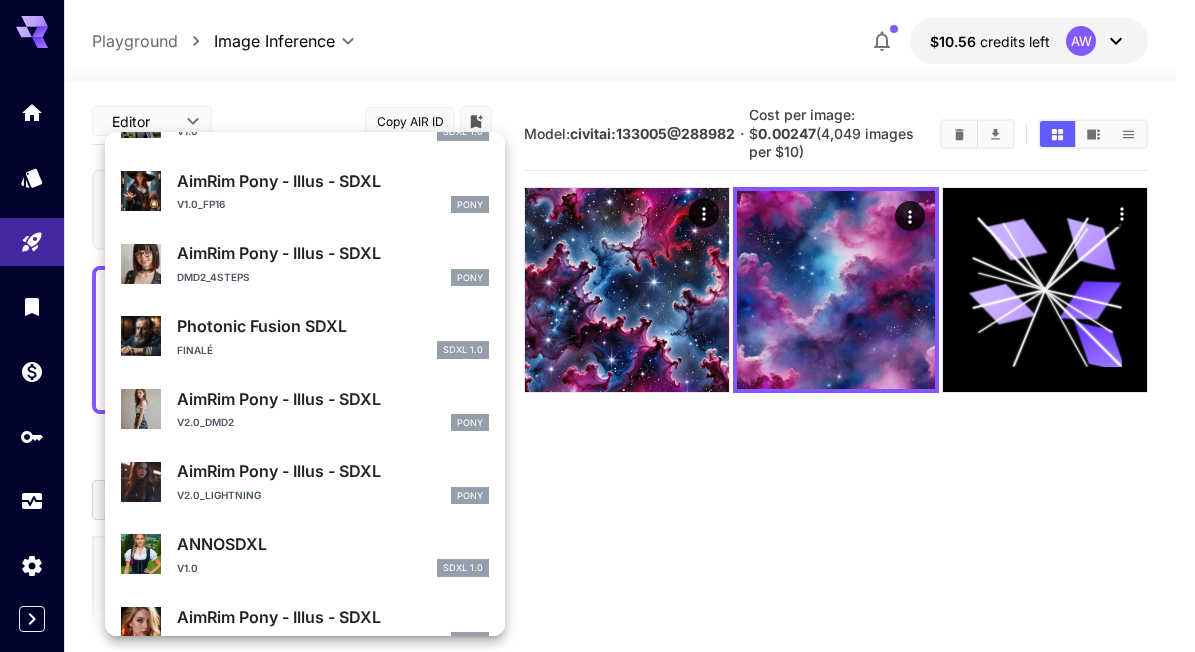 type on "****" 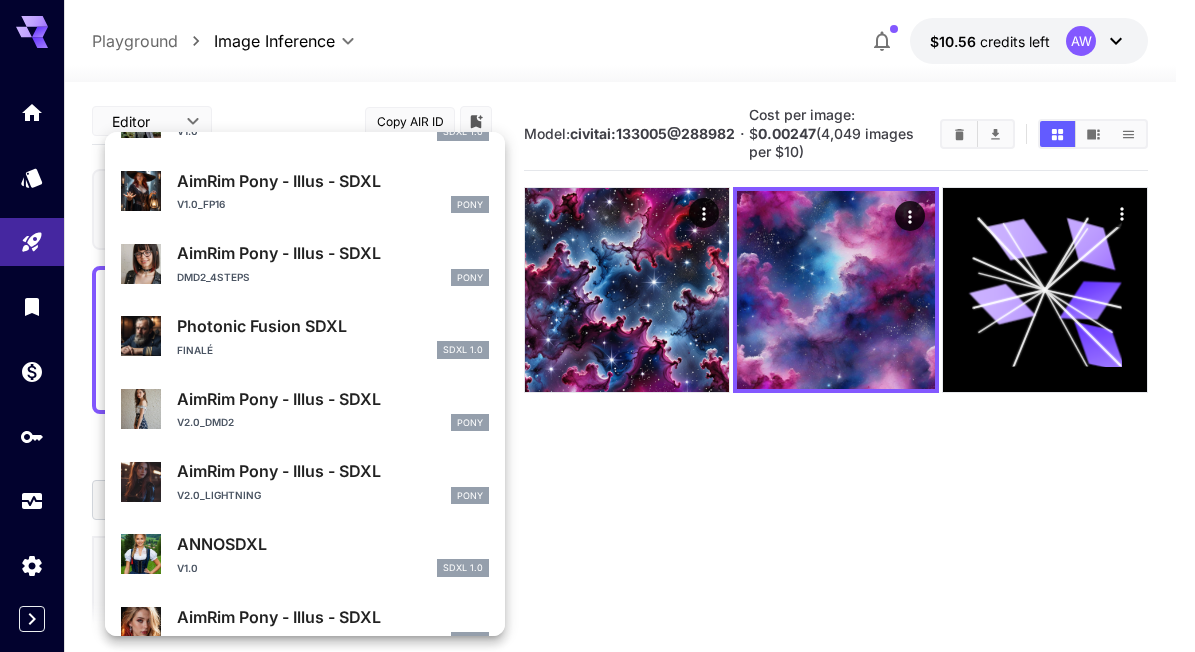 click at bounding box center (597, 326) 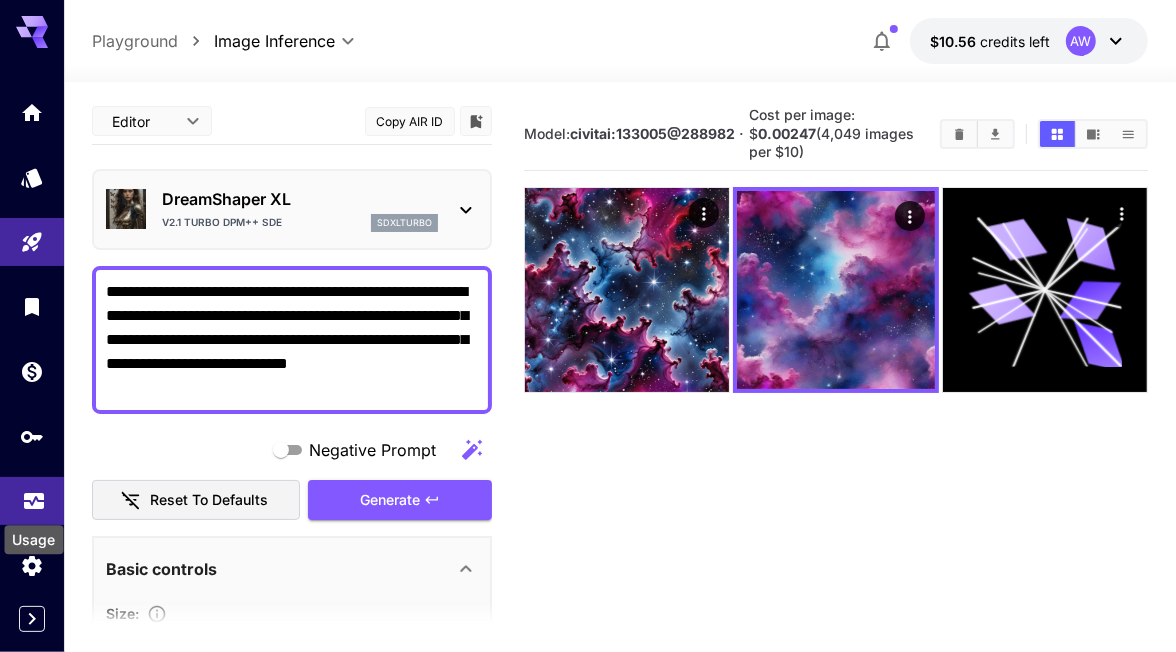 click 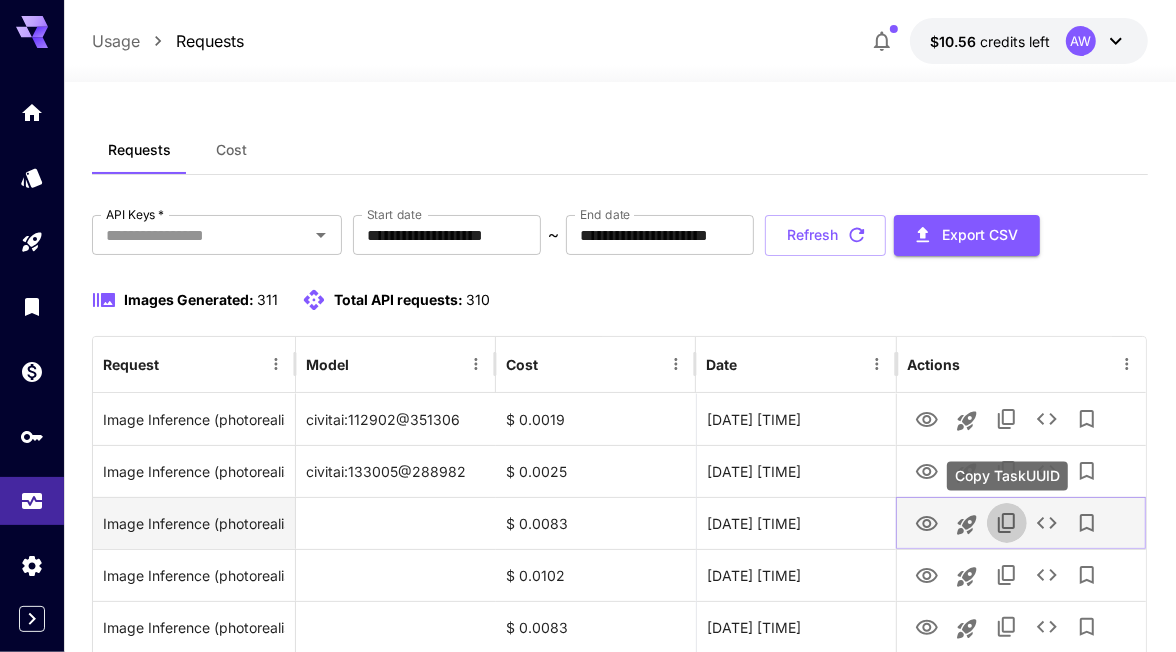 click 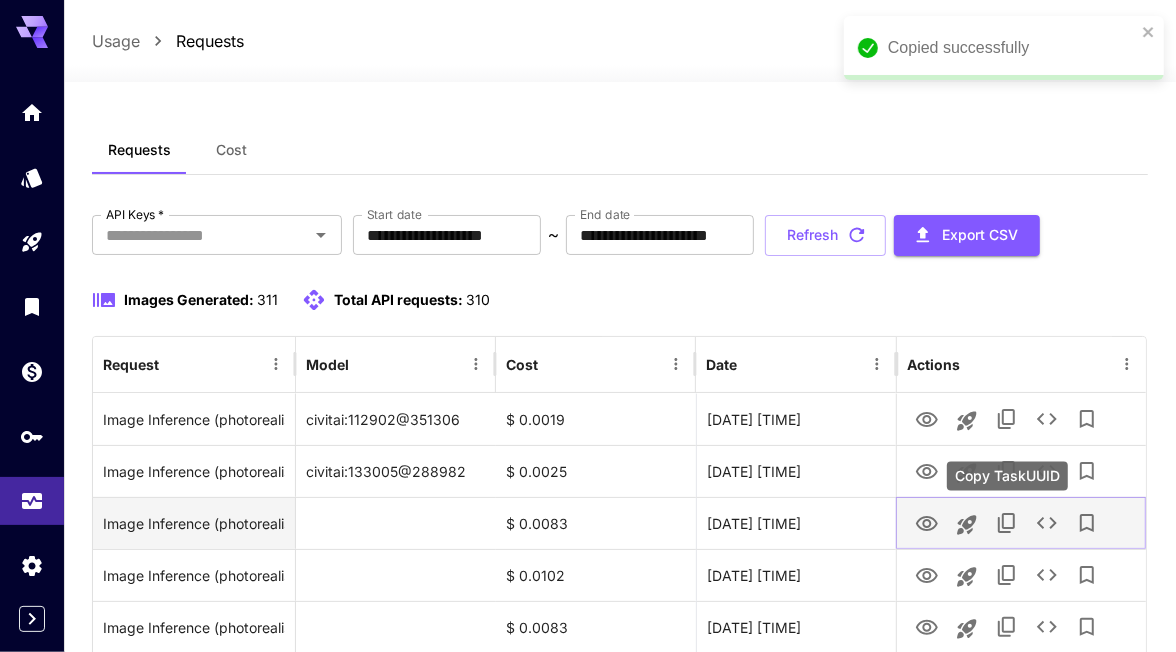 drag, startPoint x: 1036, startPoint y: 521, endPoint x: 1017, endPoint y: 530, distance: 21.023796 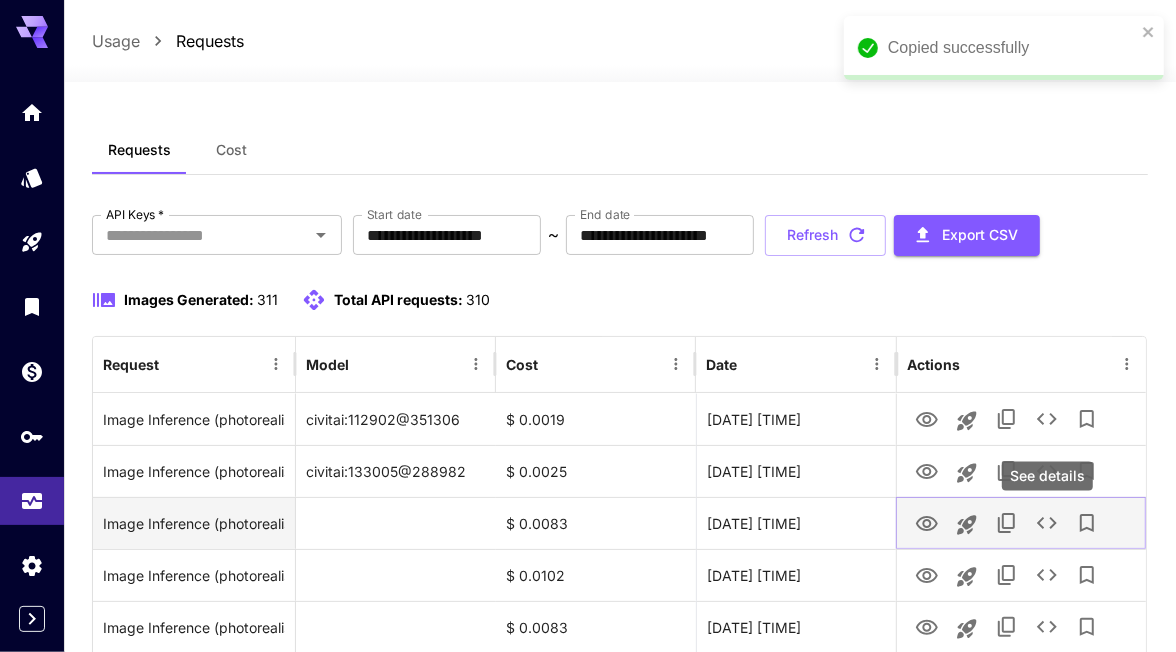 drag, startPoint x: 1095, startPoint y: 518, endPoint x: 1065, endPoint y: 532, distance: 33.105892 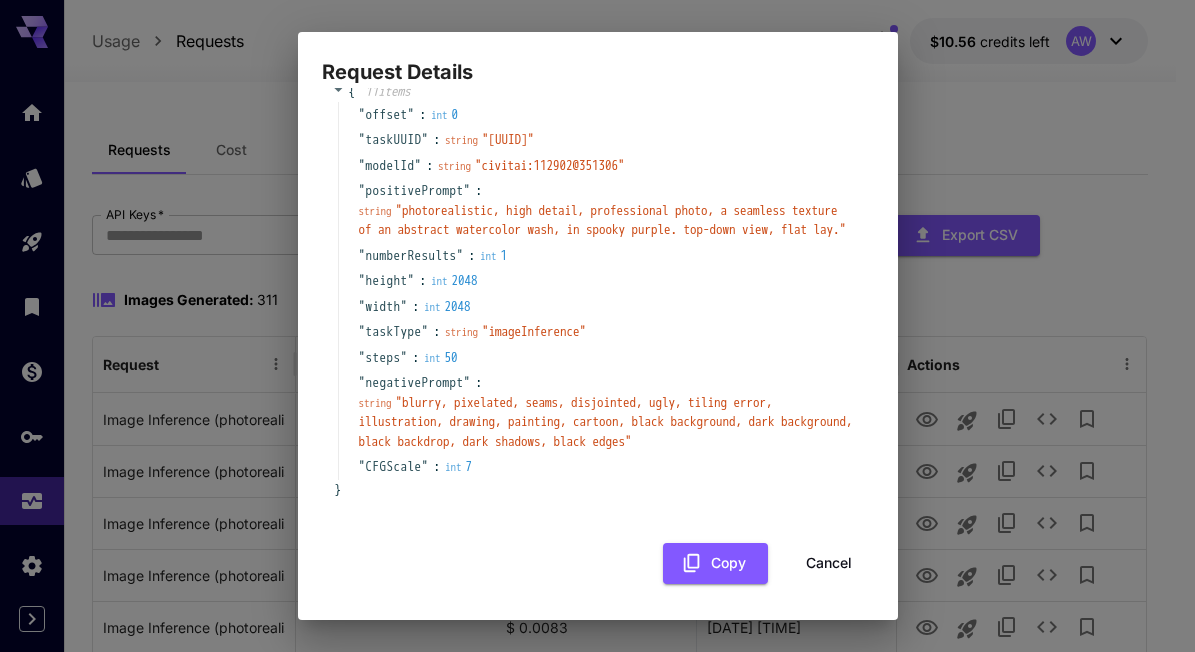 scroll, scrollTop: 60, scrollLeft: 0, axis: vertical 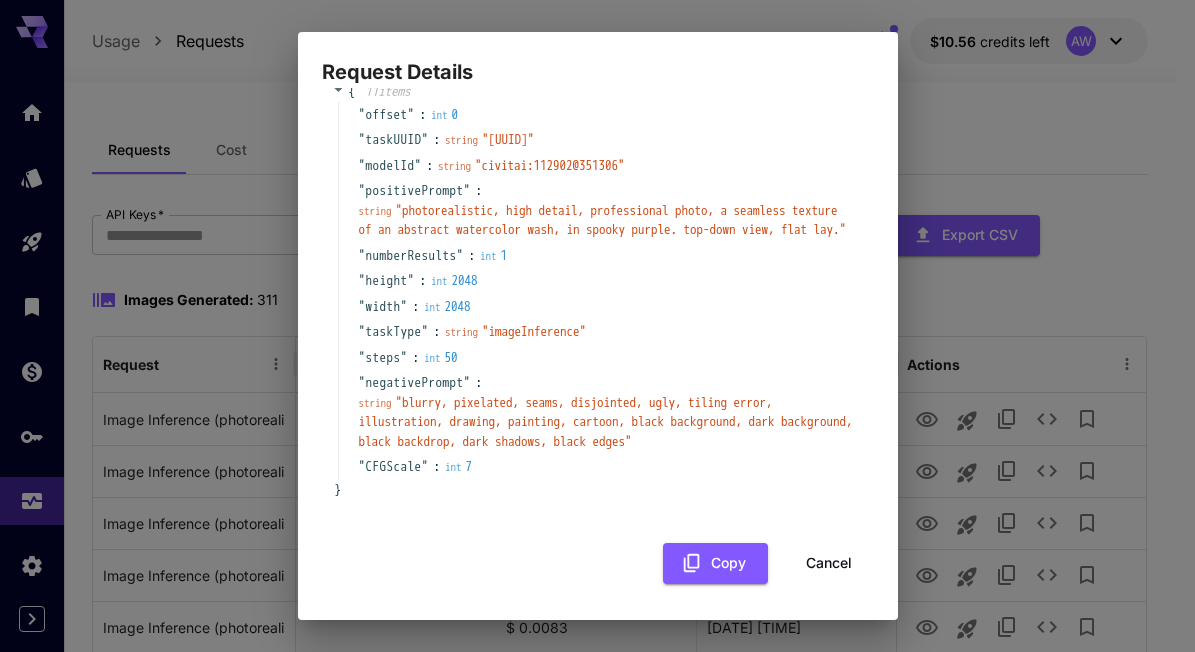 click on "Cancel" at bounding box center [829, 563] 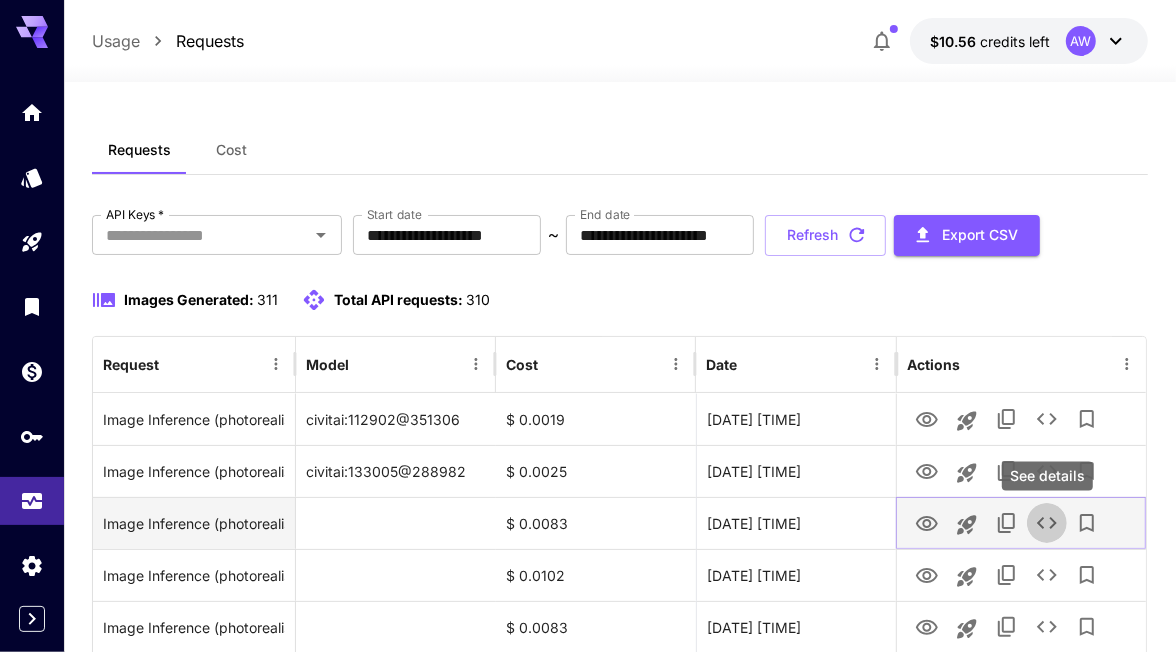 click 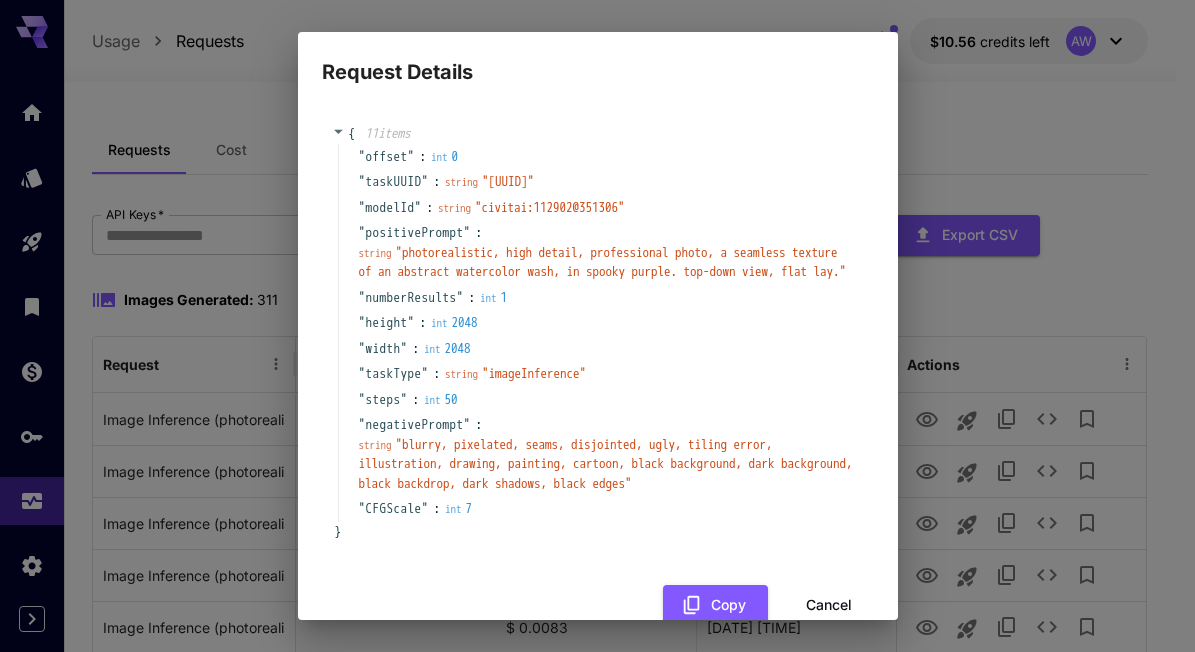 click on "" photorealistic, high detail, professional photo, a seamless texture of an abstract watercolor wash, in spooky purple. top-down view, flat lay. "" at bounding box center [603, 262] 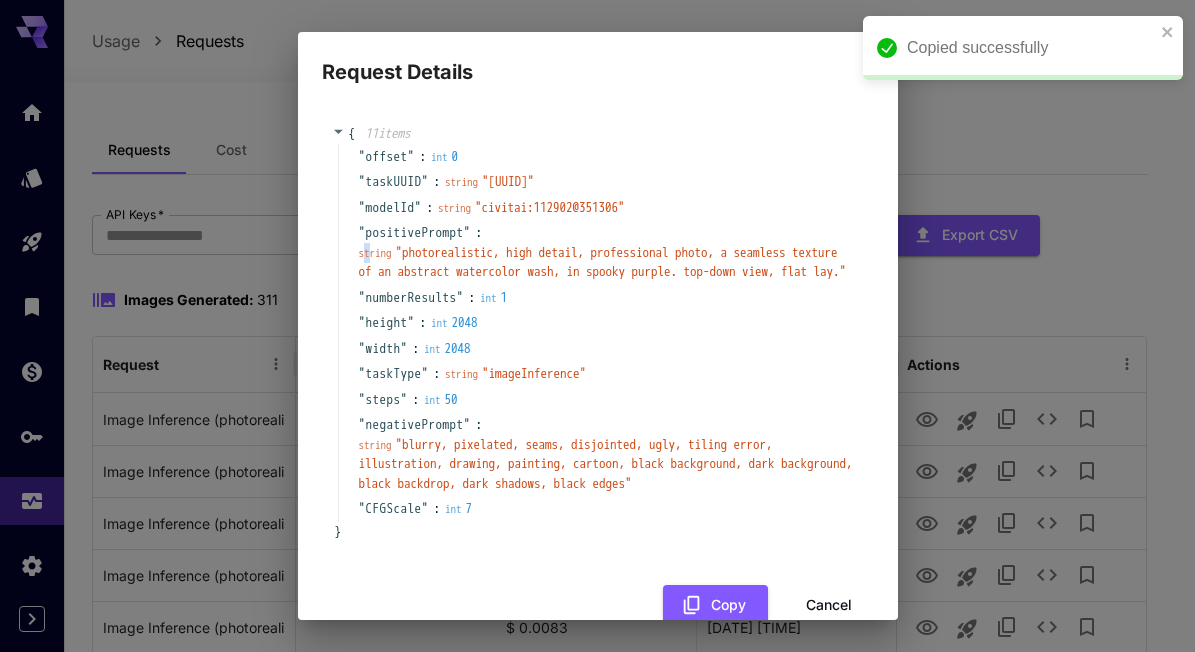 click on "string" at bounding box center (375, 253) 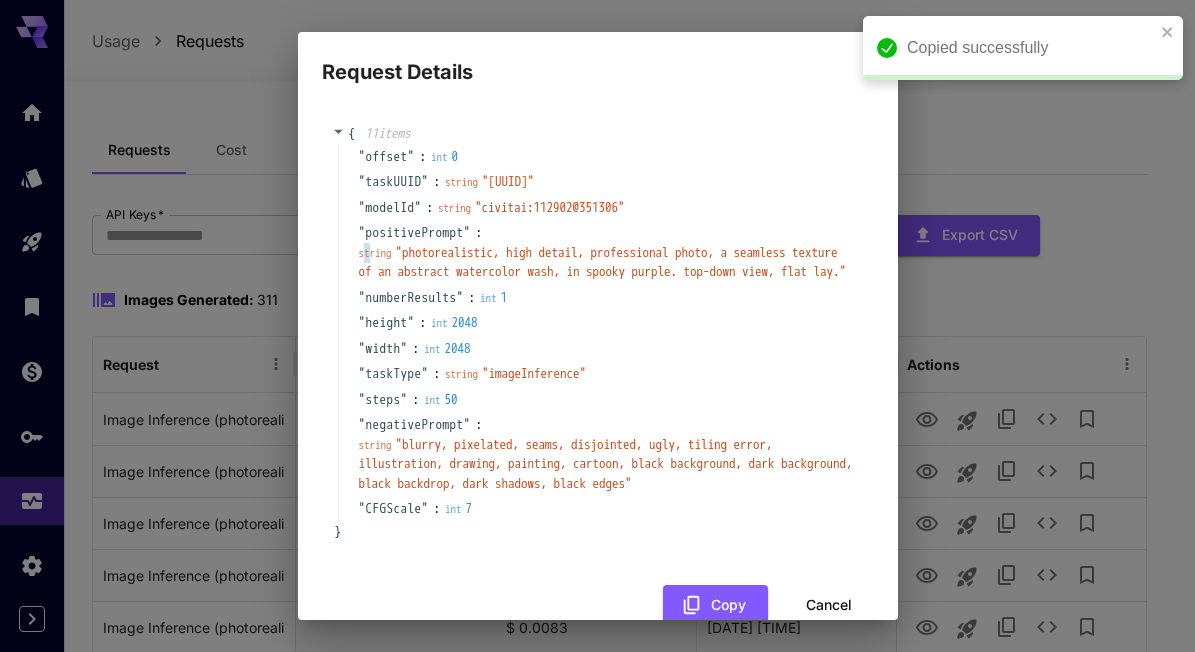 click on "string" at bounding box center (375, 253) 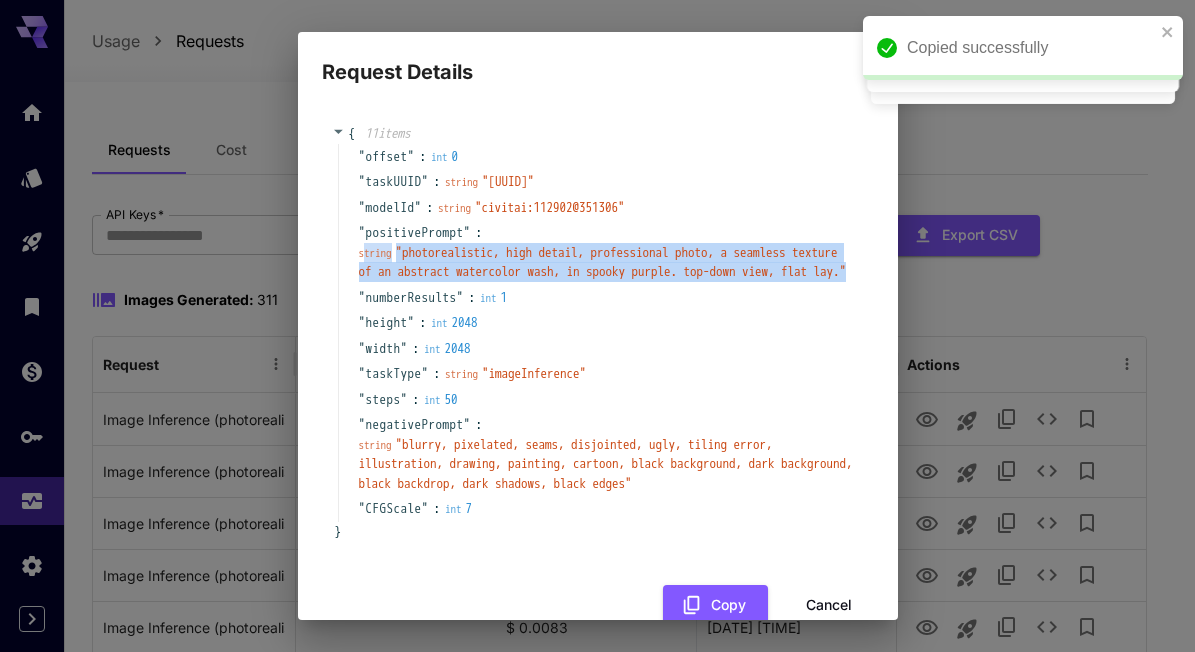 drag, startPoint x: 362, startPoint y: 252, endPoint x: 475, endPoint y: 296, distance: 121.264175 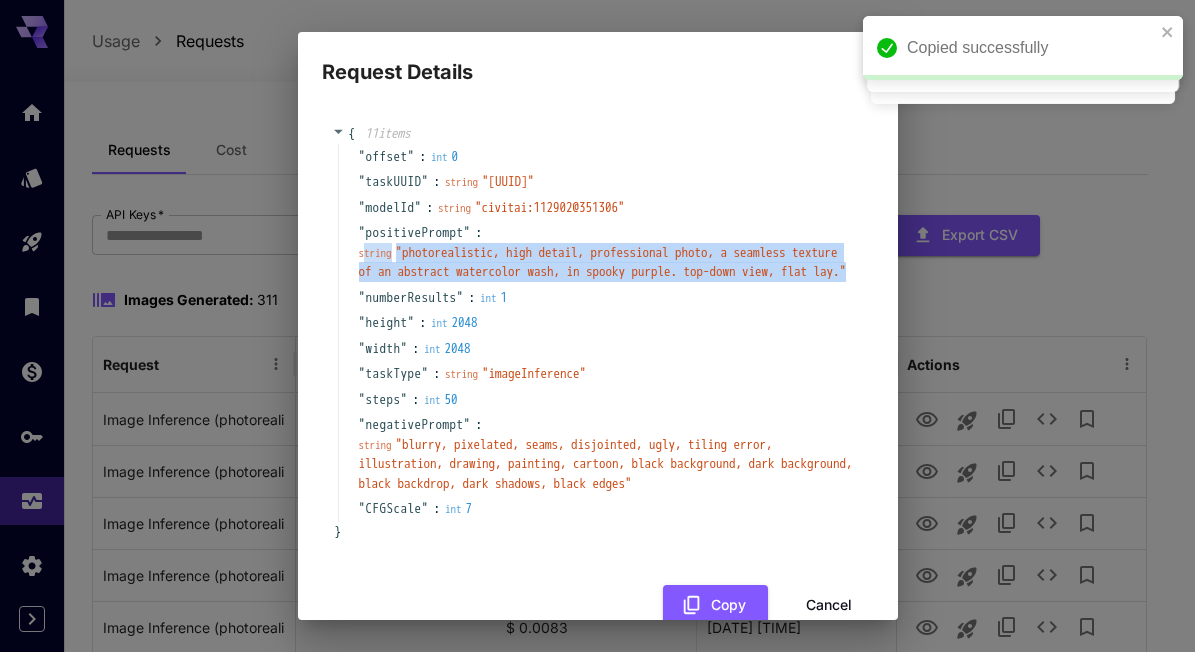 click on "string " photorealistic, high detail, professional photo, a seamless texture of an abstract watercolor wash, in spooky purple. top-down view, flat lay. "" at bounding box center (606, 262) 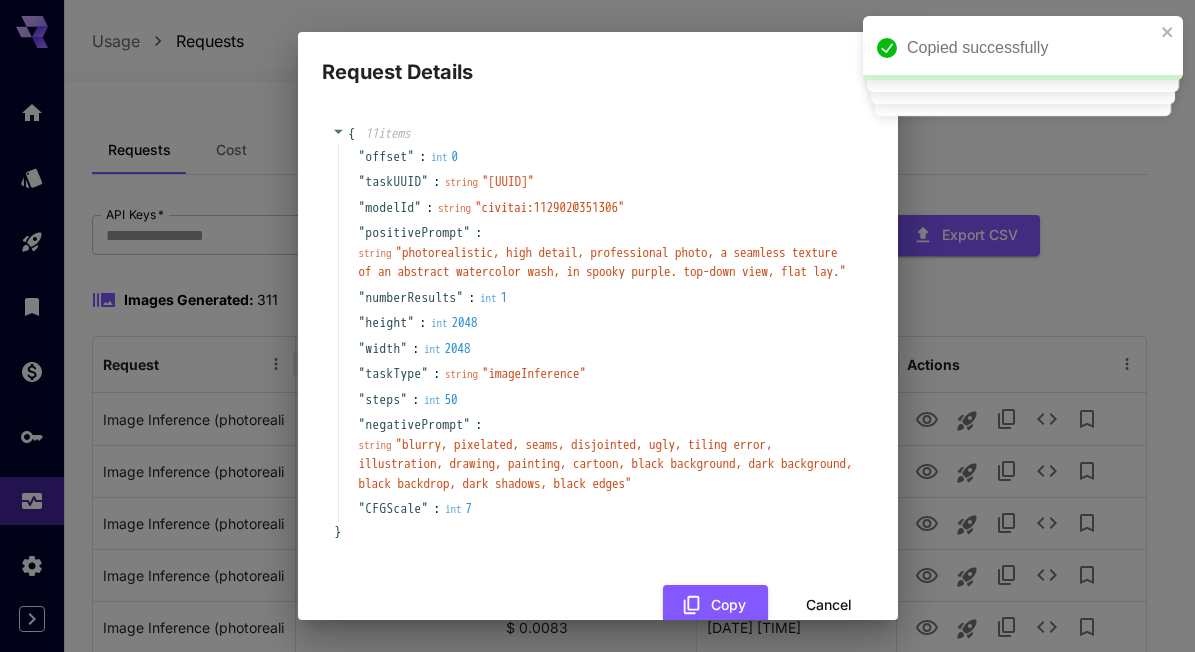 scroll, scrollTop: 60, scrollLeft: 0, axis: vertical 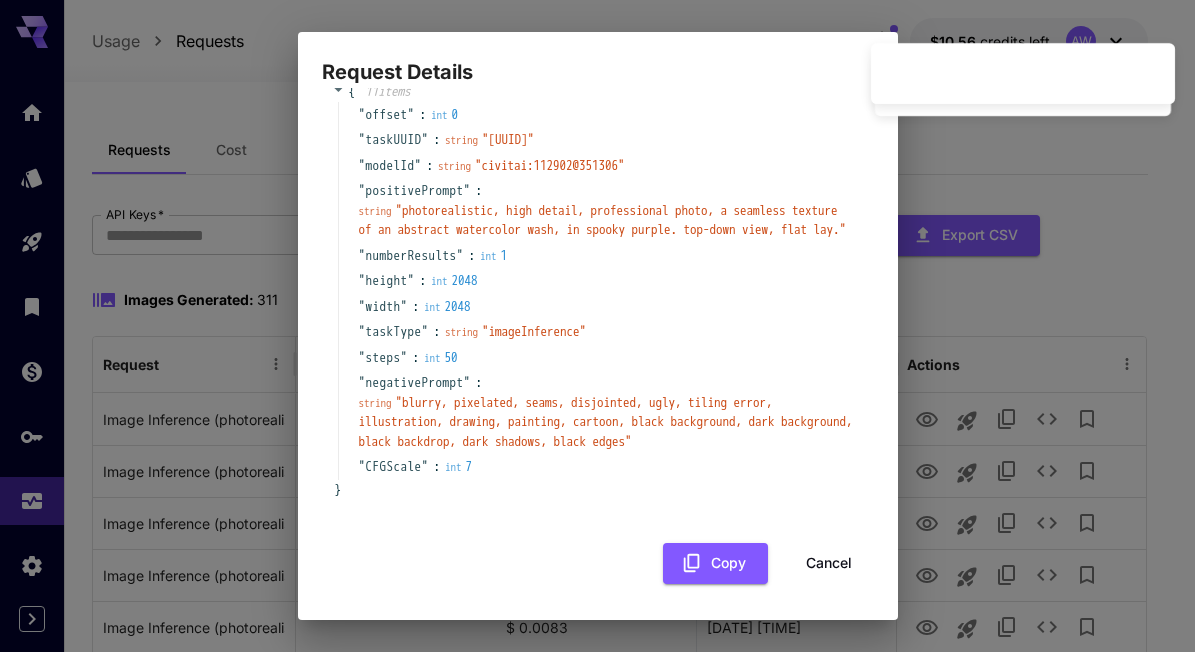 click on "Cancel" at bounding box center [829, 563] 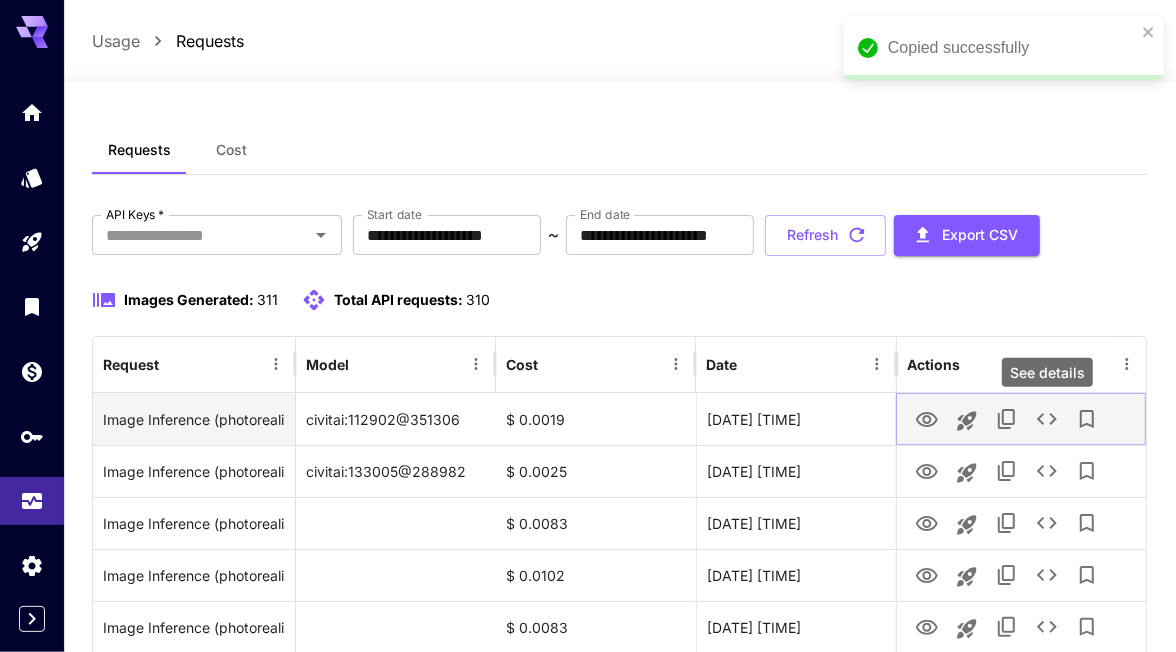click 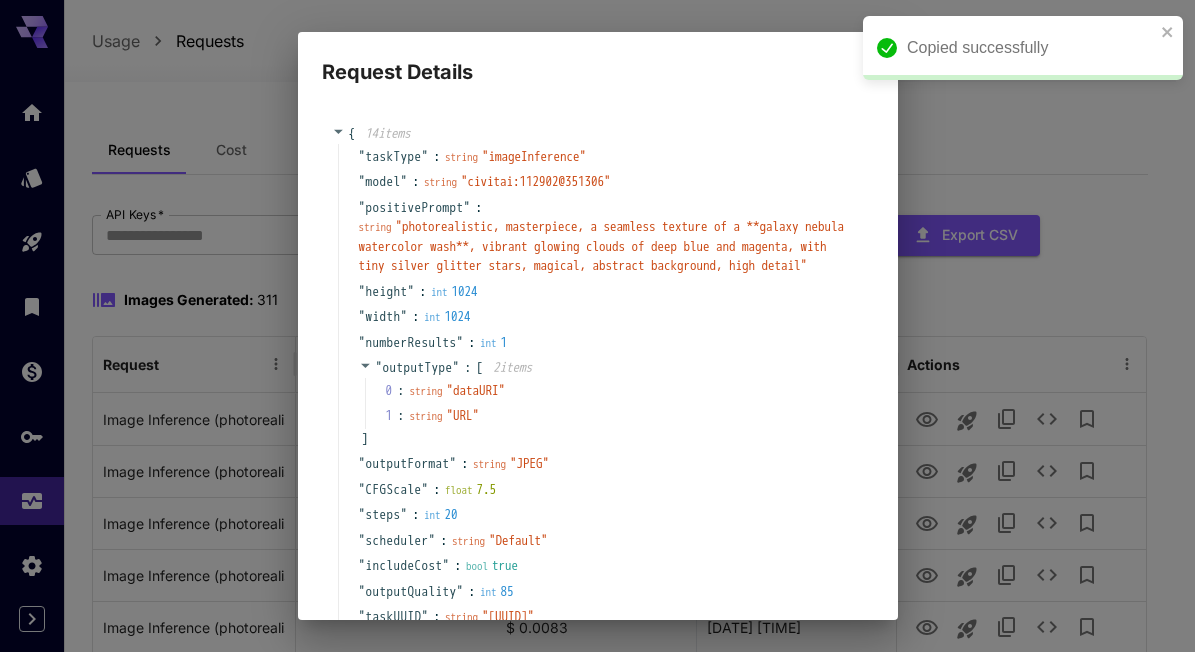 click on "Request Details { 14  item s " taskType " : string " imageInference " " model " : string " civitai:112902@351306 " " positivePrompt " : string " photorealistic, masterpiece, a seamless texture of a **galaxy nebula watercolor wash**, vibrant glowing clouds of deep blue and magenta, with tiny silver glitter stars, magical, abstract background, high detail " " height " : int 1024 " width " : int 1024 " numberResults " : int 1 " outputType " : [ 2  item s 0 : string " dataURI " 1 : string " URL " ] " outputFormat " : string " JPEG " " CFGScale " : float 7.5 " steps " : int 20 " scheduler " : string " Default " " includeCost " : bool true " outputQuality " : int 85 " taskUUID " : string " 52605c8e-5df5-4d4f-80d0-e97873065924 " } Copy Cancel" at bounding box center [597, 326] 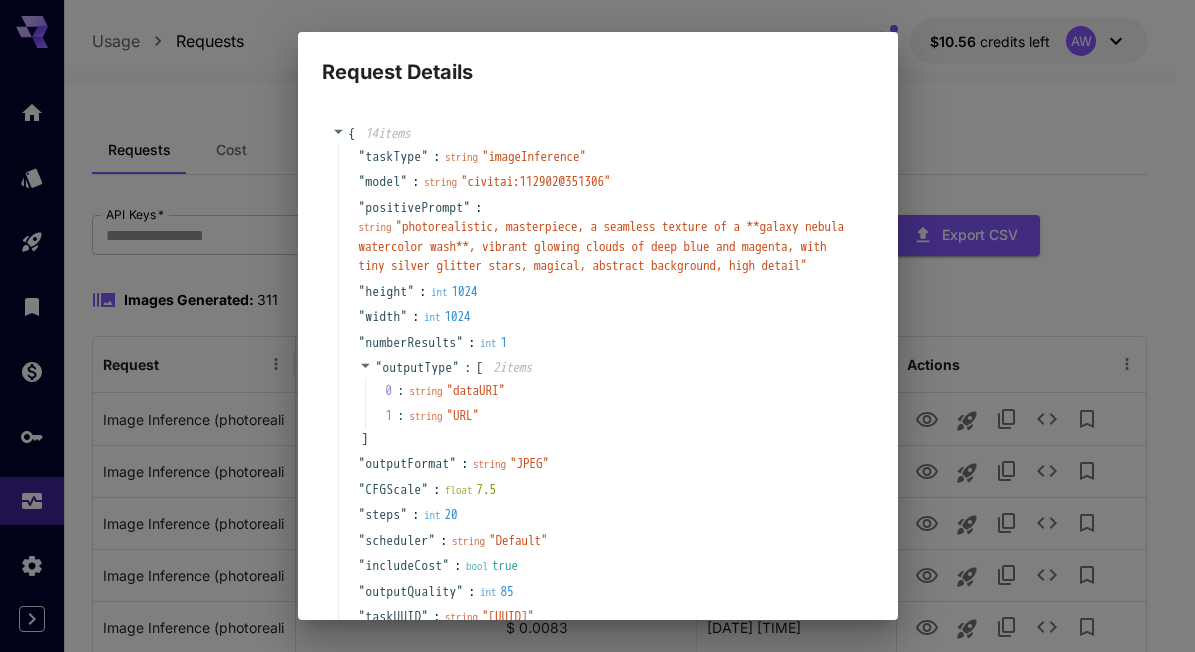 click on "Request Details { 14  item s " taskType " : string " imageInference " " model " : string " civitai:112902@351306 " " positivePrompt " : string " photorealistic, masterpiece, a seamless texture of a **galaxy nebula watercolor wash**, vibrant glowing clouds of deep blue and magenta, with tiny silver glitter stars, magical, abstract background, high detail " " height " : int 1024 " width " : int 1024 " numberResults " : int 1 " outputType " : [ 2  item s 0 : string " dataURI " 1 : string " URL " ] " outputFormat " : string " JPEG " " CFGScale " : float 7.5 " steps " : int 20 " scheduler " : string " Default " " includeCost " : bool true " outputQuality " : int 85 " taskUUID " : string " 52605c8e-5df5-4d4f-80d0-e97873065924 " } Copy Cancel" at bounding box center (597, 326) 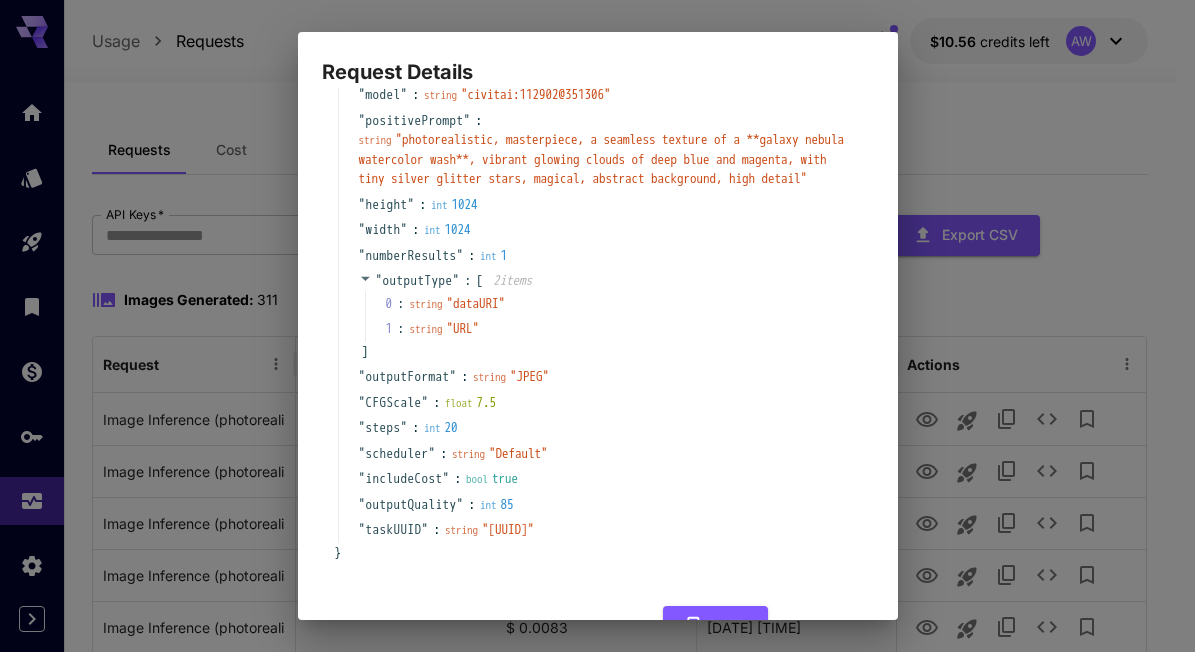 scroll, scrollTop: 168, scrollLeft: 0, axis: vertical 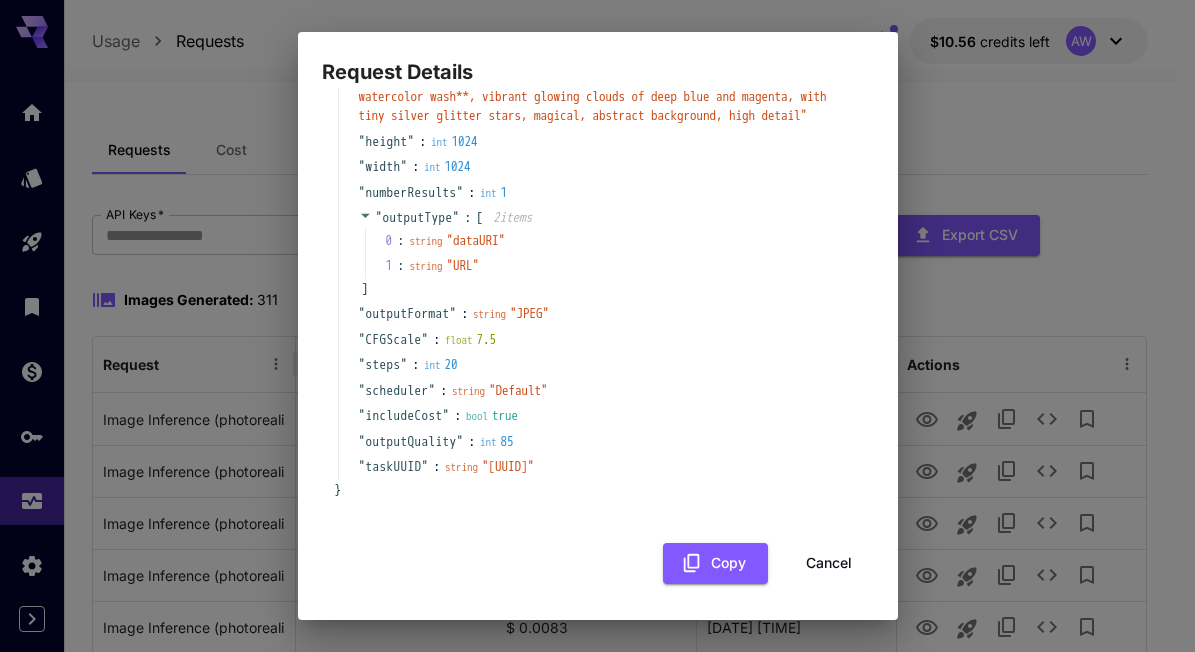 click on "Cancel" at bounding box center [829, 563] 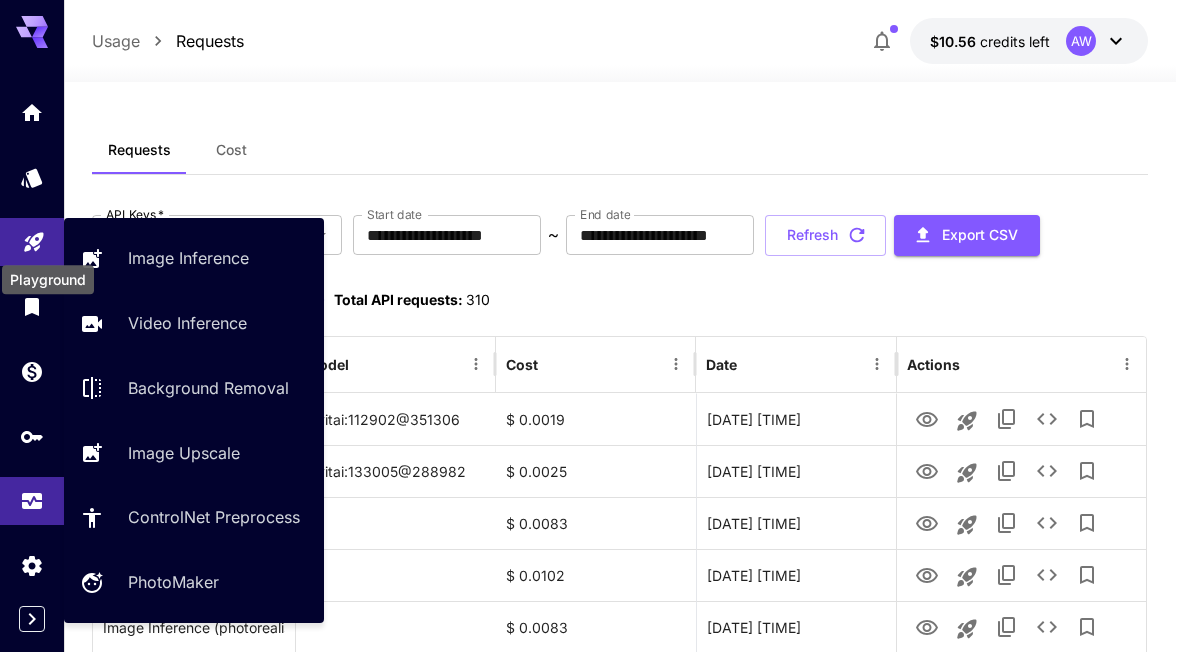 click 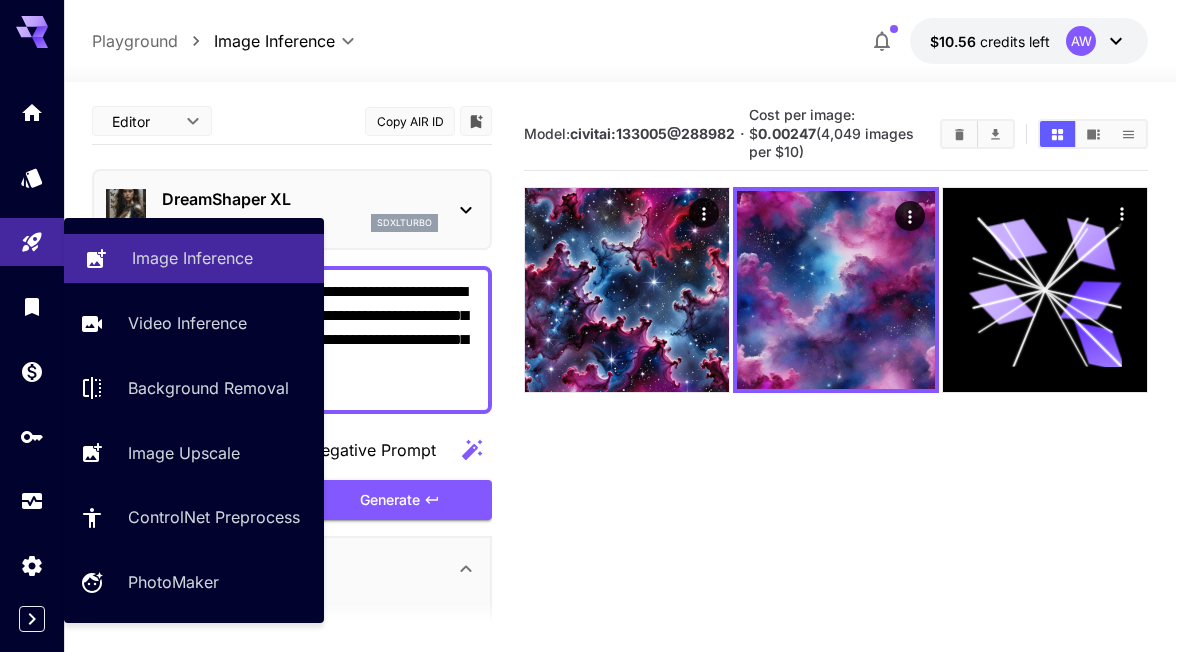 click on "Image Inference" at bounding box center [194, 258] 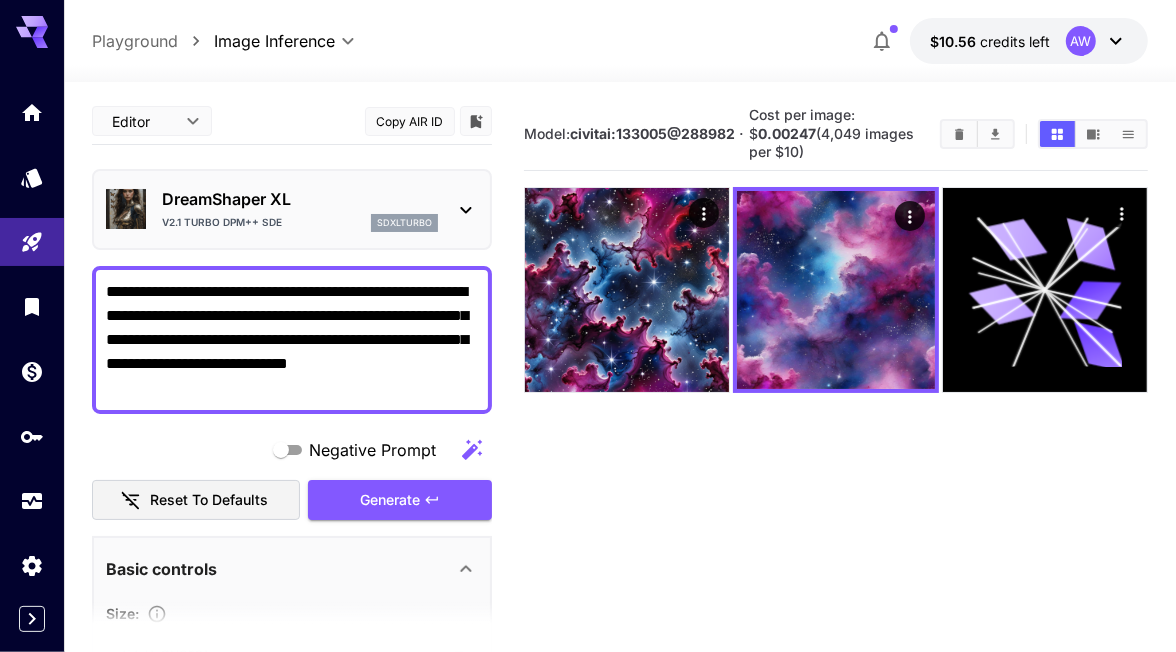 click on "DreamShaper XL" at bounding box center [300, 199] 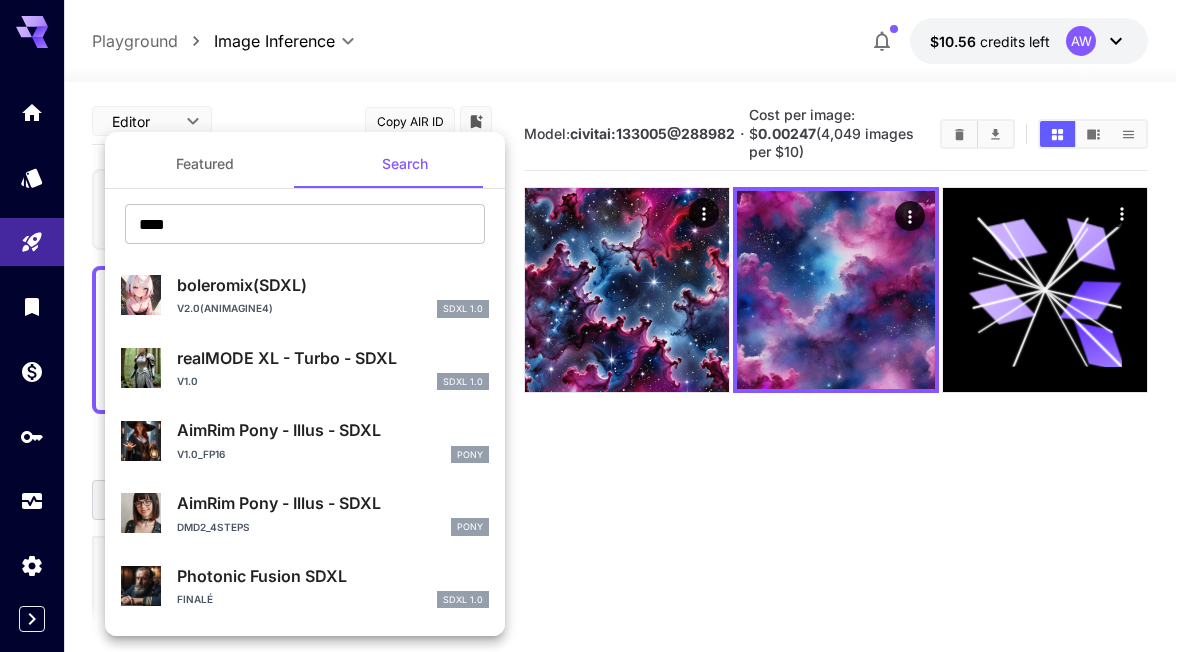 click on "Featured" at bounding box center [205, 164] 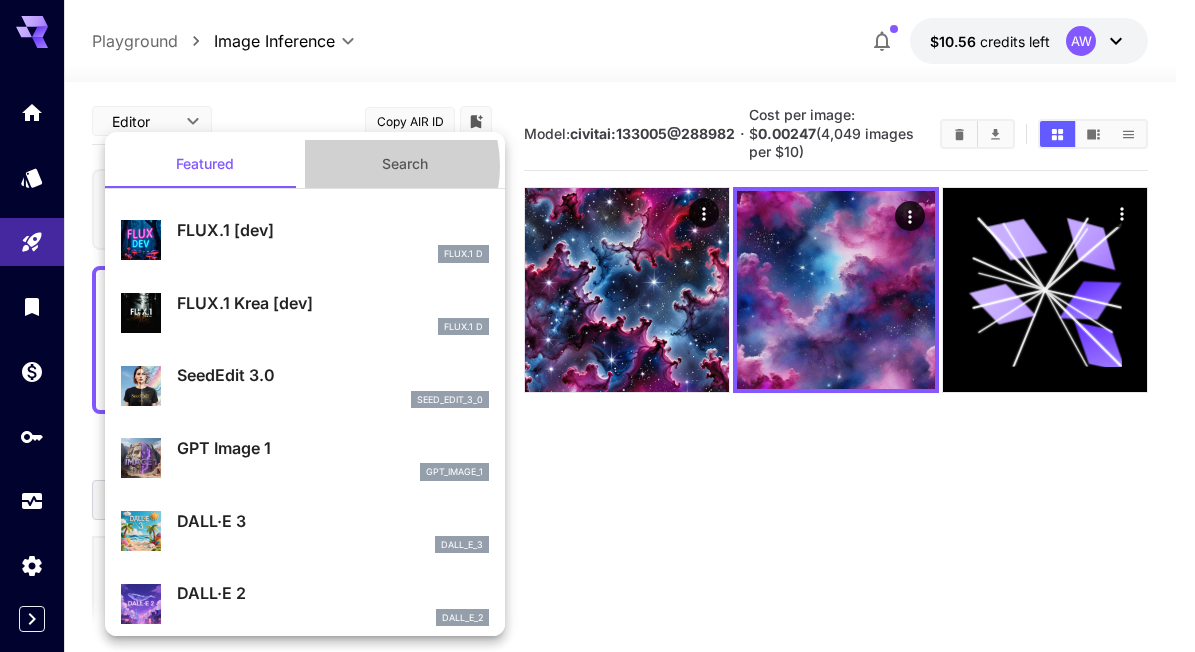 click on "Search" at bounding box center (405, 164) 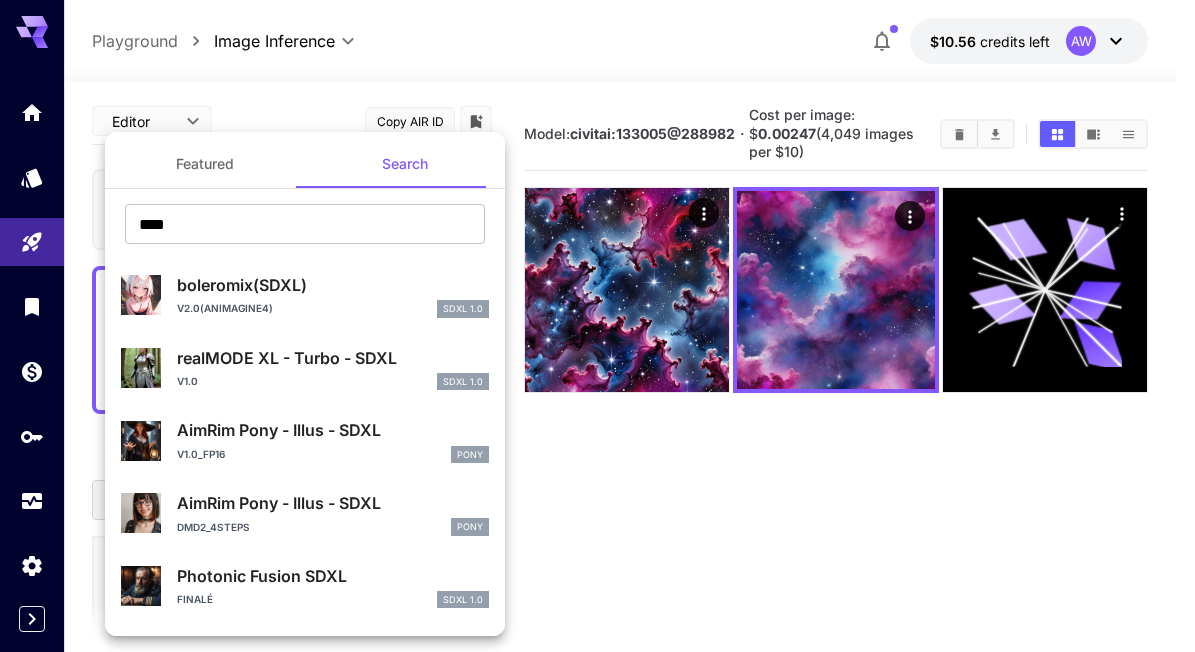 click at bounding box center (597, 326) 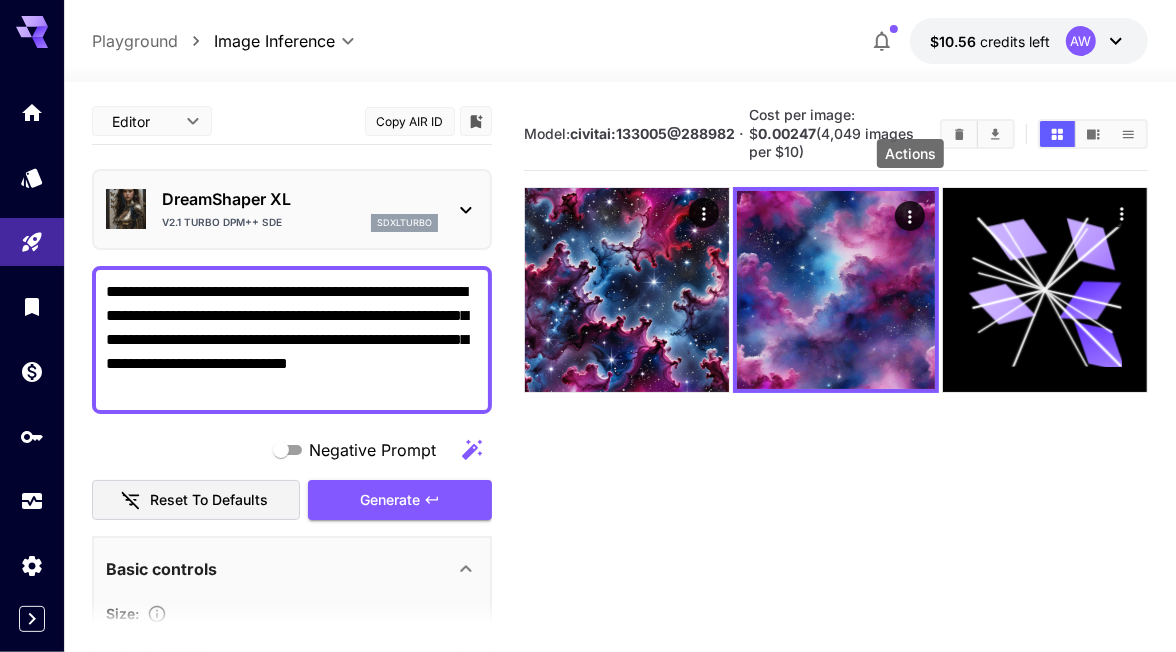 click 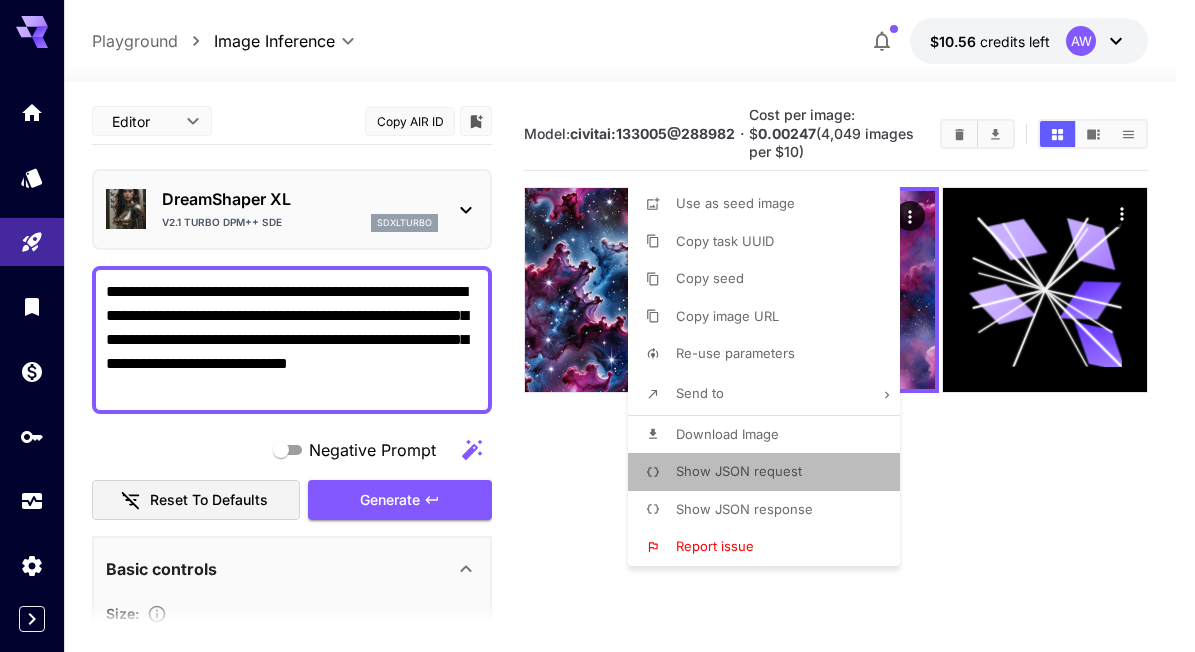 click on "Show JSON request" at bounding box center [739, 471] 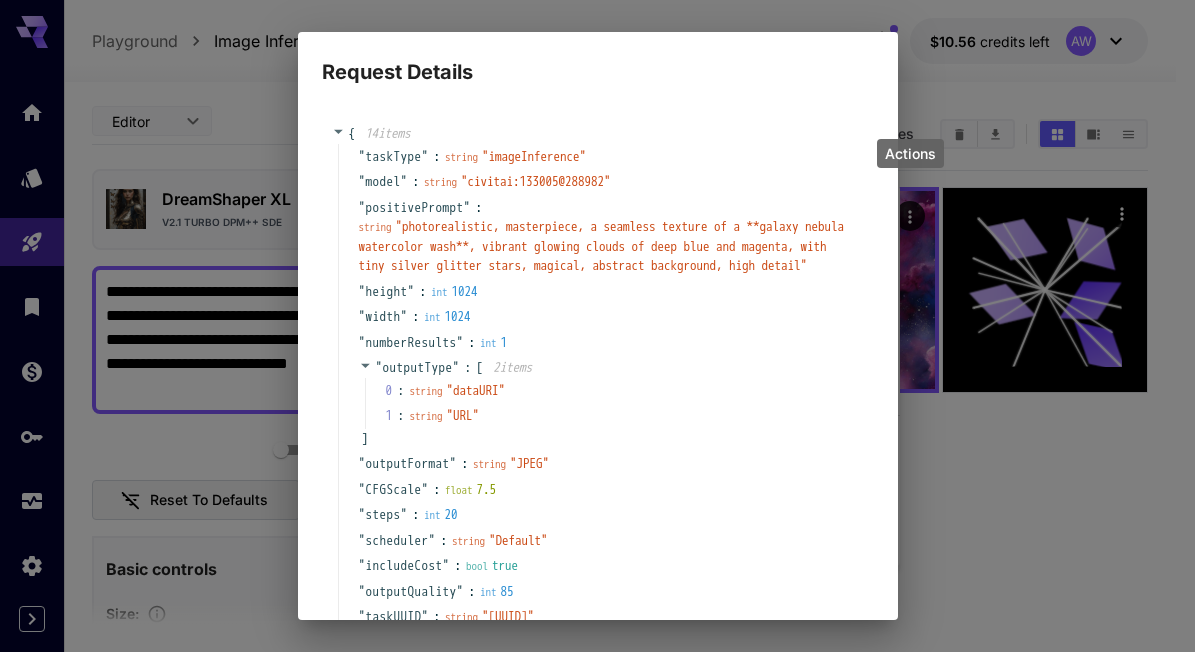click on "" photorealistic, masterpiece, a seamless texture of a **galaxy nebula watercolor wash**, vibrant glowing clouds of deep blue and magenta, with tiny silver glitter stars, magical, abstract background, high detail "" at bounding box center [602, 246] 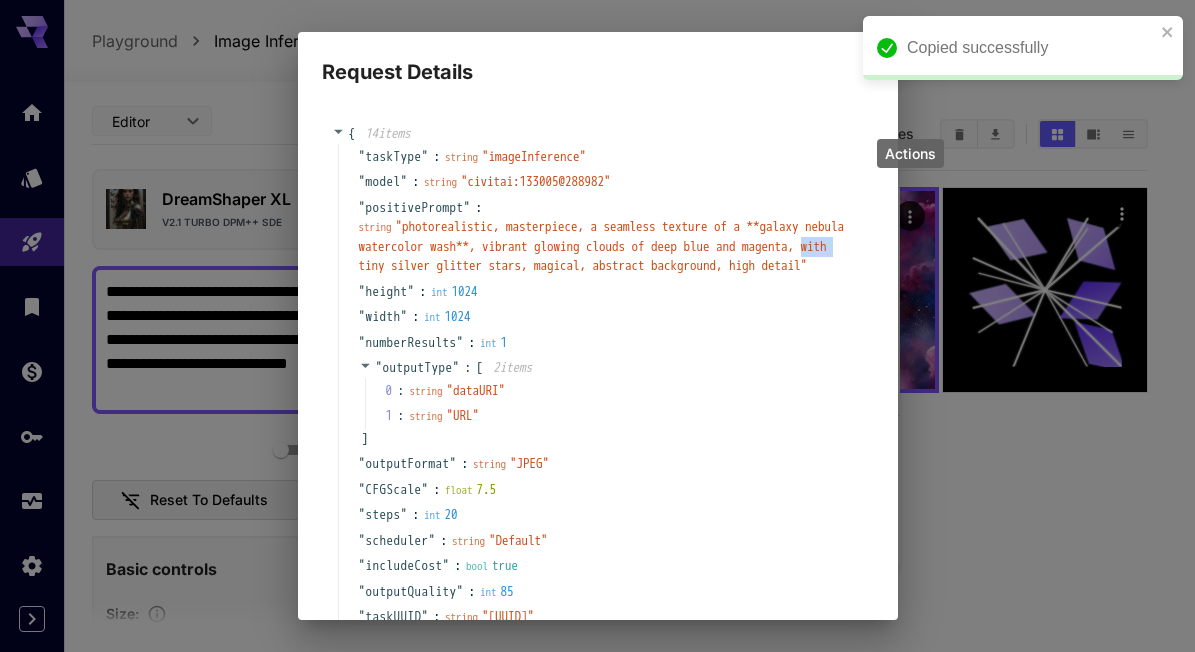 click on "" photorealistic, masterpiece, a seamless texture of a **galaxy nebula watercolor wash**, vibrant glowing clouds of deep blue and magenta, with tiny silver glitter stars, magical, abstract background, high detail "" at bounding box center (602, 246) 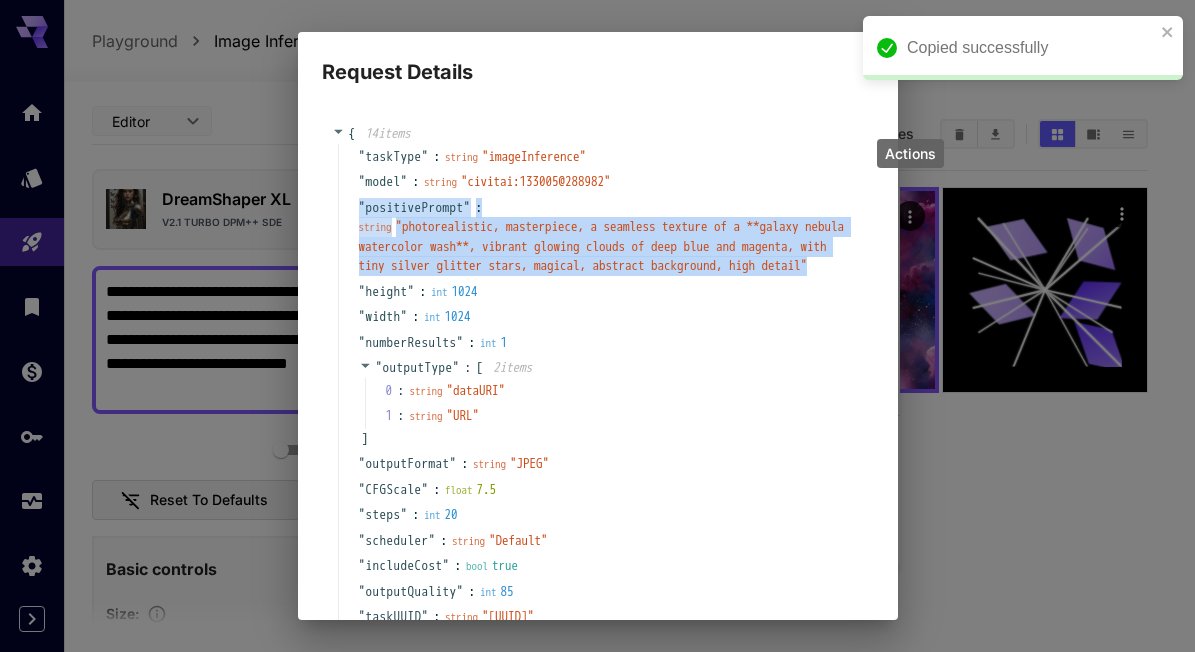 click on "" photorealistic, masterpiece, a seamless texture of a **galaxy nebula watercolor wash**, vibrant glowing clouds of deep blue and magenta, with tiny silver glitter stars, magical, abstract background, high detail "" at bounding box center [602, 246] 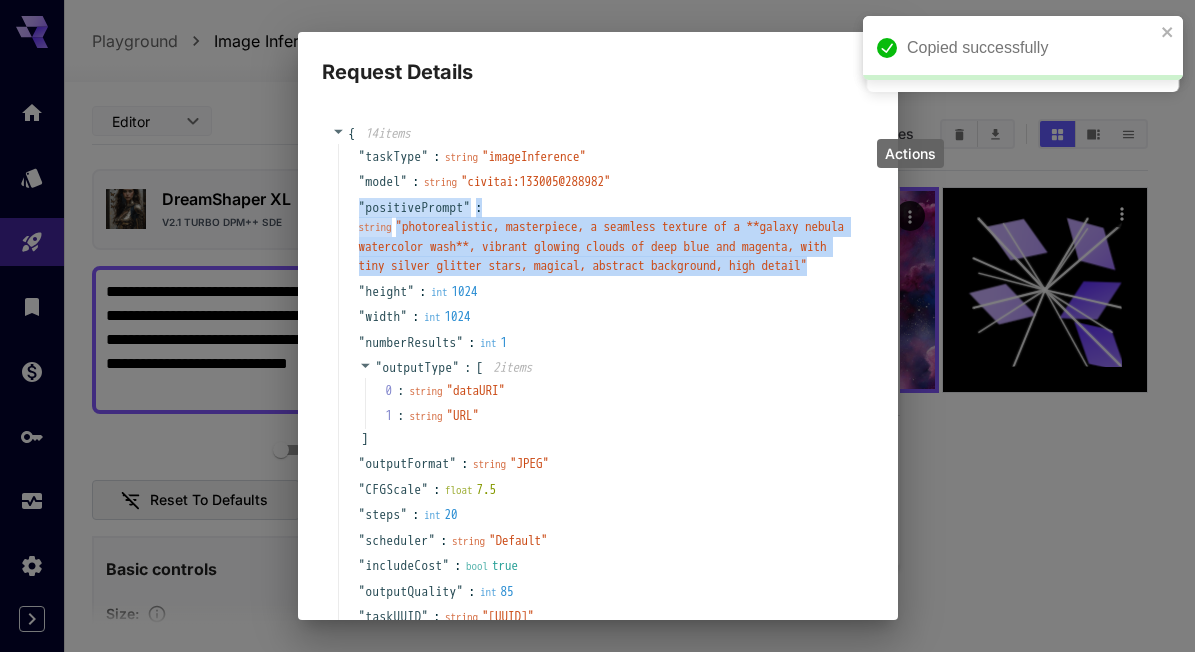 click on "" photorealistic, masterpiece, a seamless texture of a **galaxy nebula watercolor wash**, vibrant glowing clouds of deep blue and magenta, with tiny silver glitter stars, magical, abstract background, high detail "" at bounding box center [602, 246] 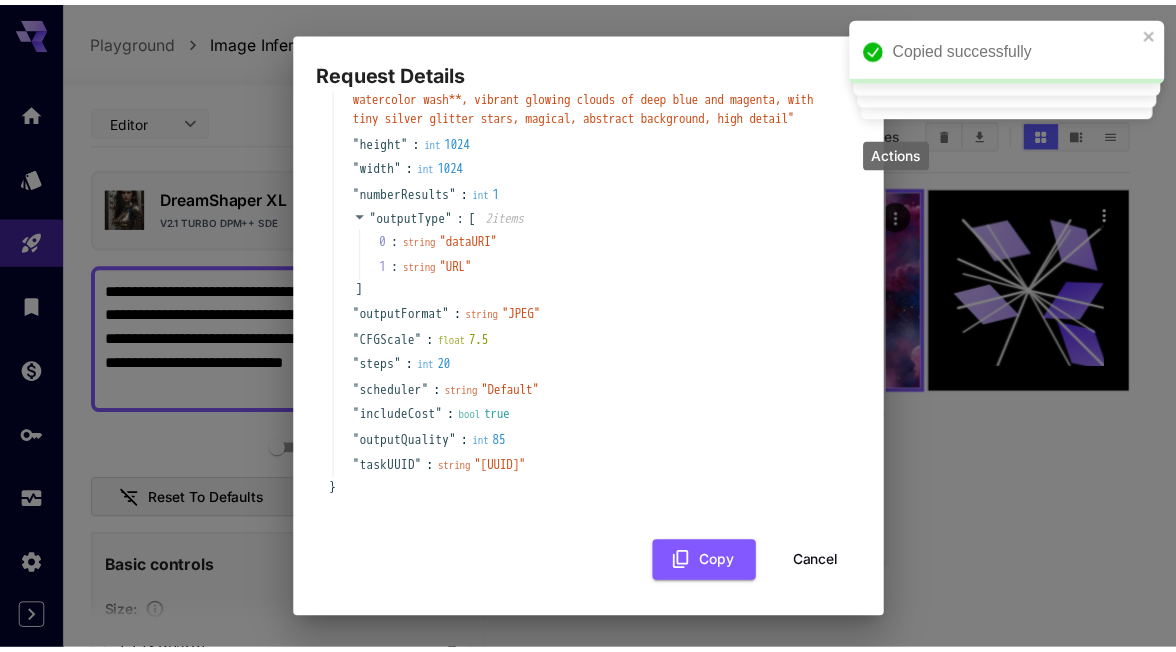 scroll, scrollTop: 168, scrollLeft: 0, axis: vertical 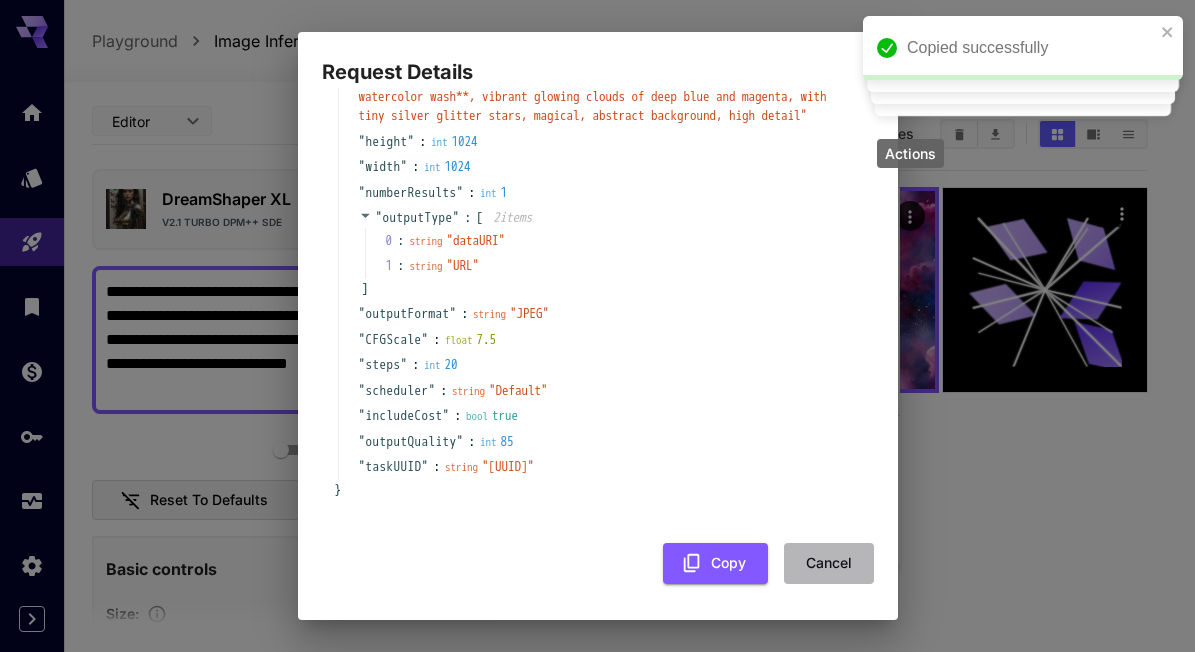 click on "Cancel" at bounding box center (829, 563) 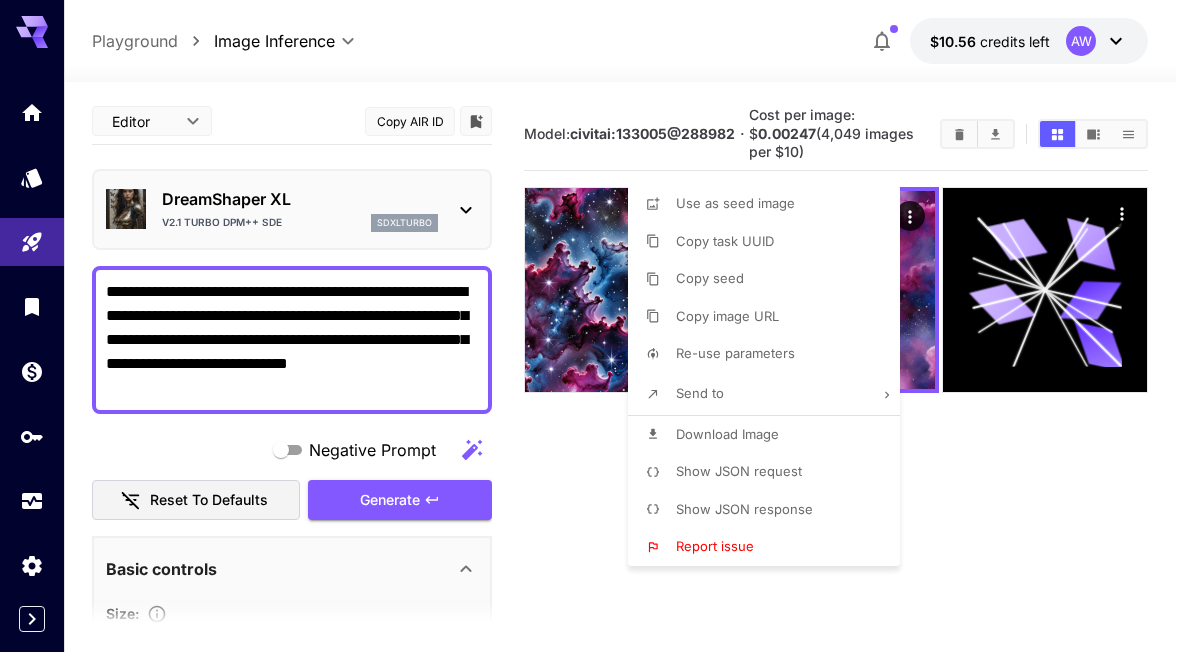 click at bounding box center (597, 326) 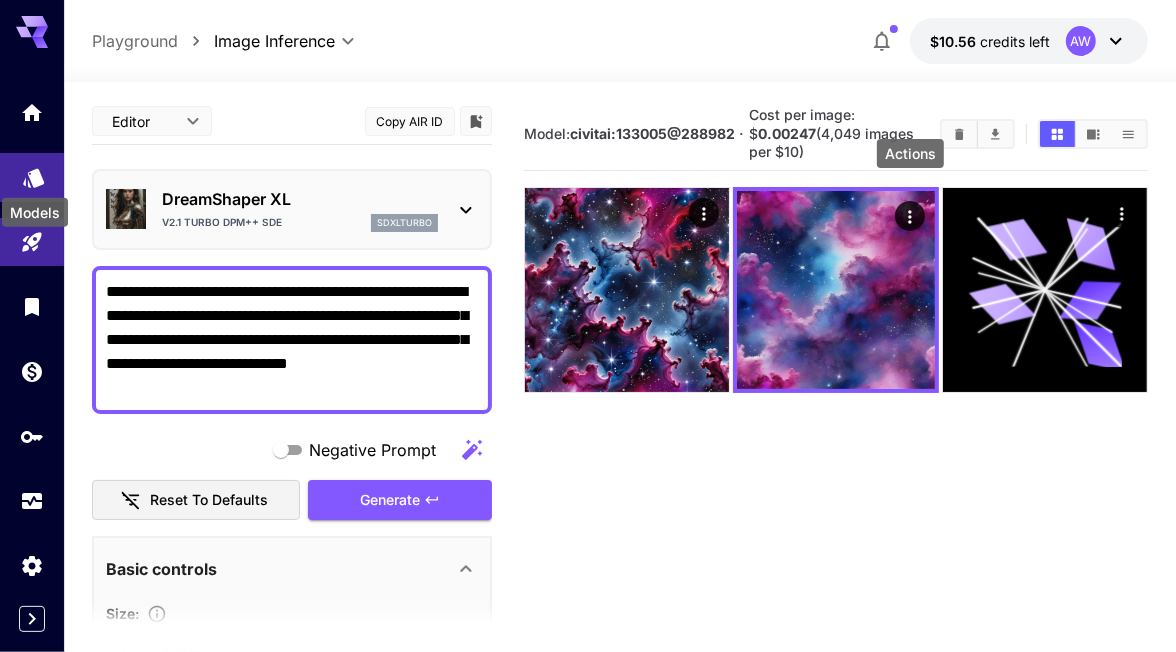 click 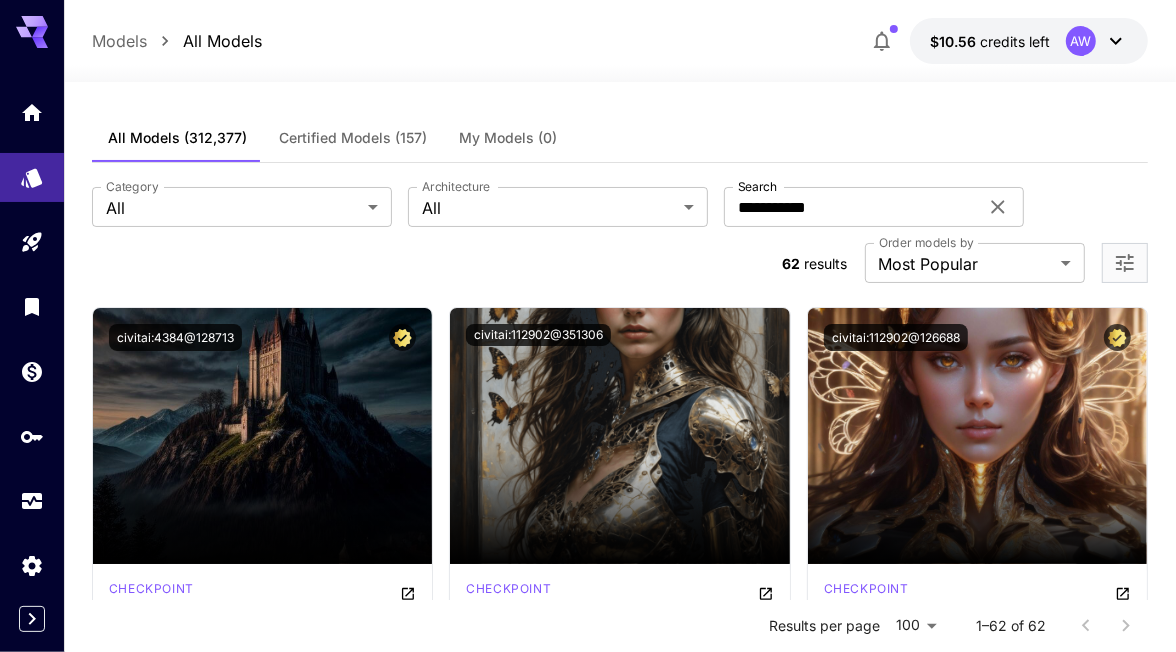 click on "Search" at bounding box center [757, 186] 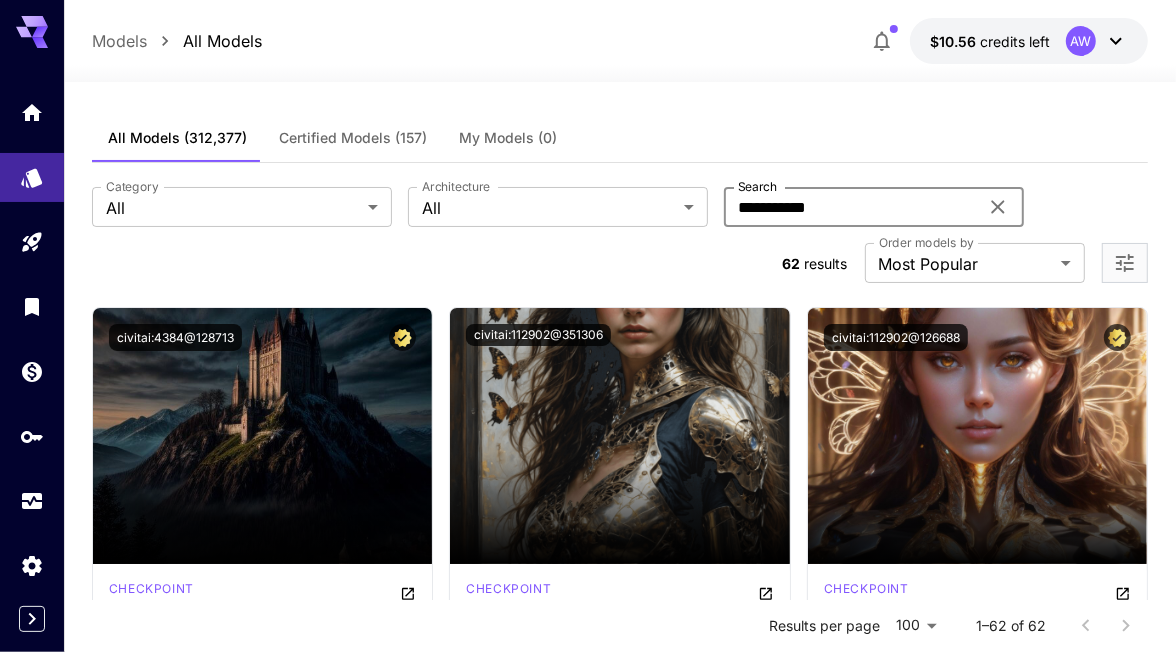click on "**********" at bounding box center [851, 207] 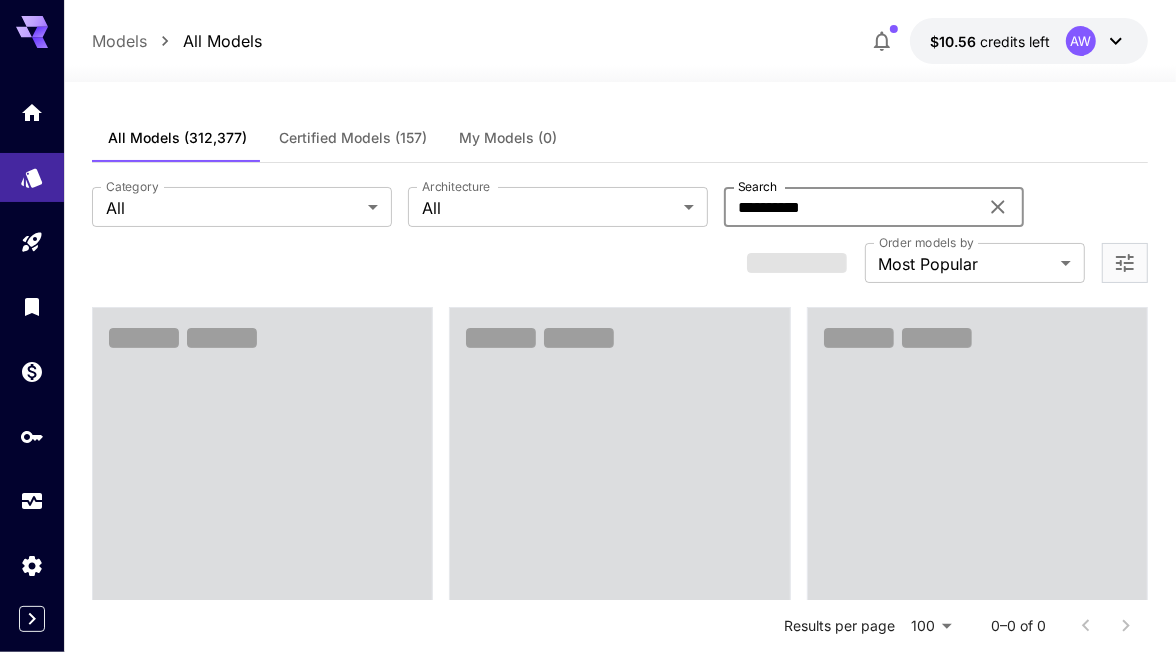 type on "**********" 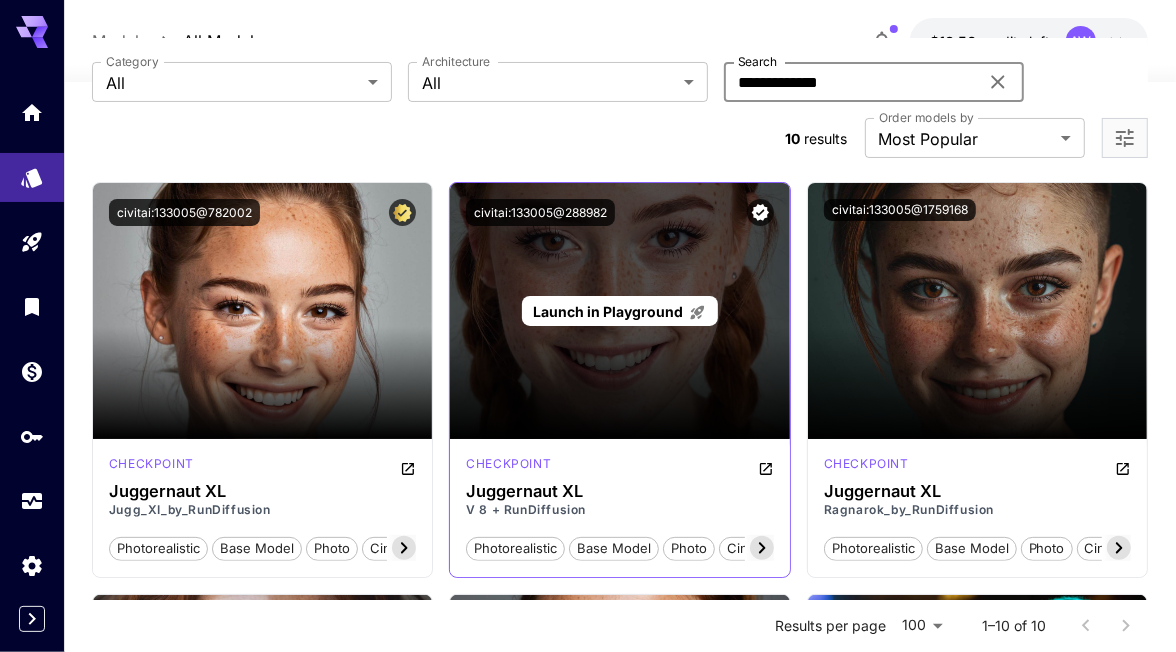 scroll, scrollTop: 0, scrollLeft: 0, axis: both 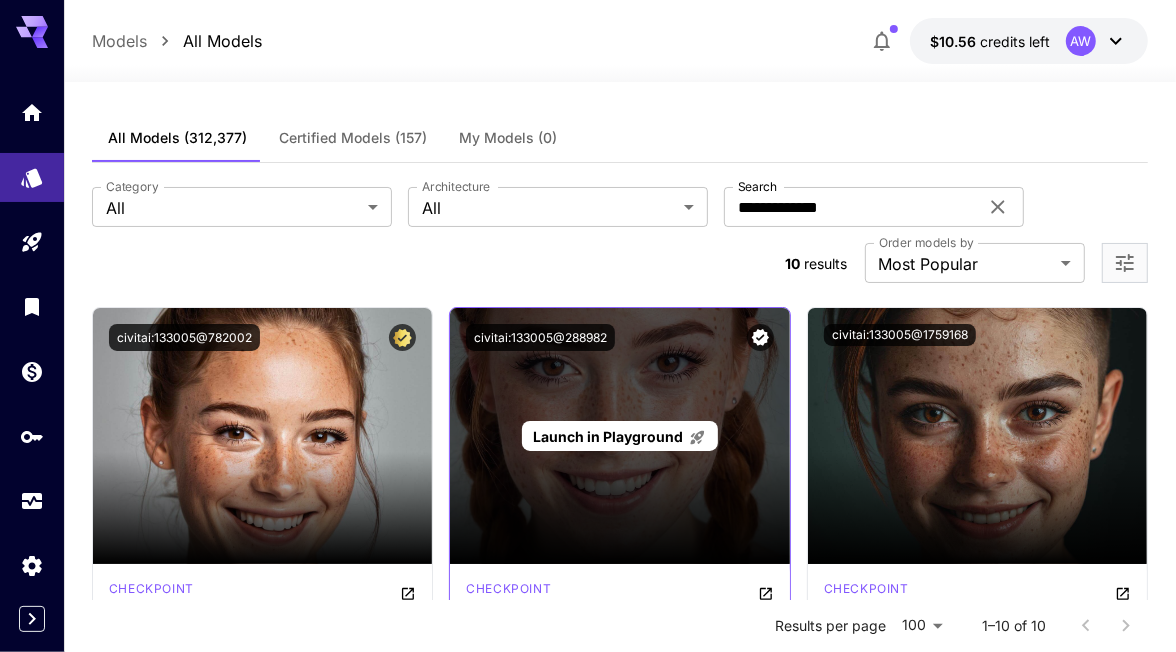 click on "Launch in Playground" at bounding box center (619, 436) 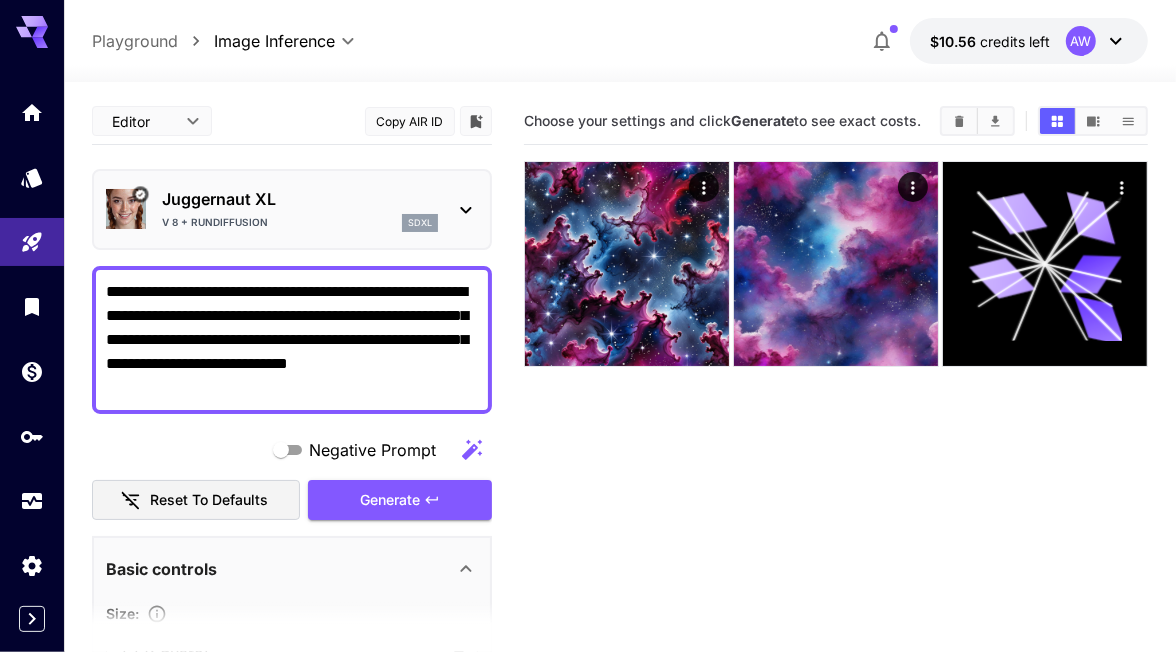 click 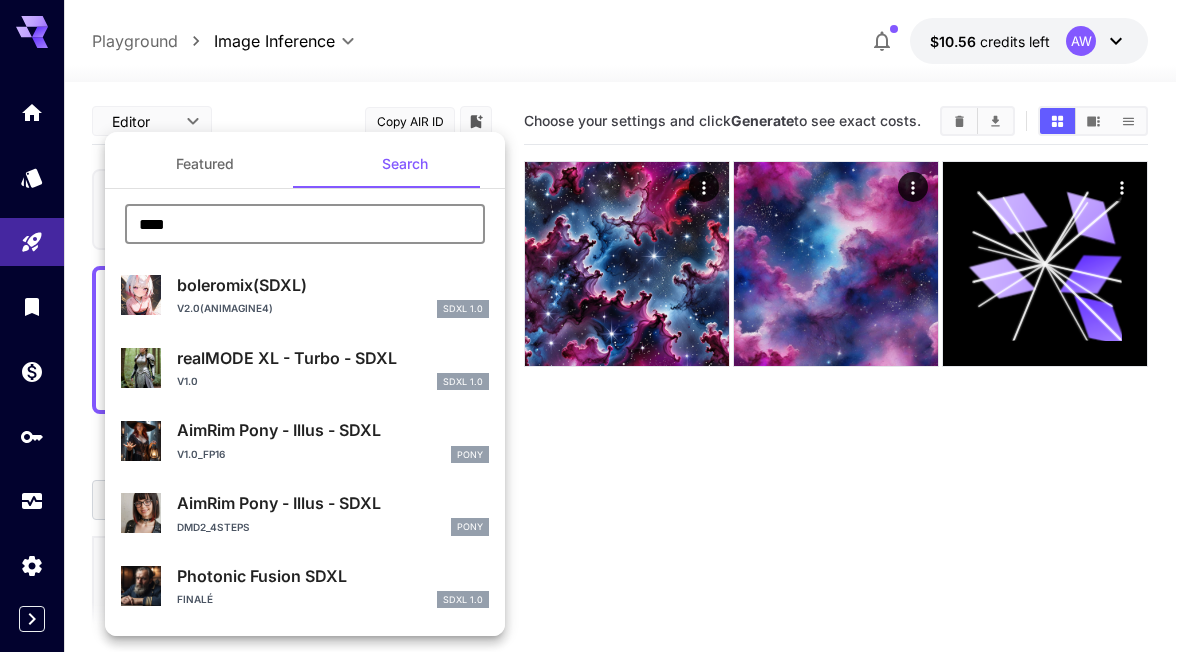 click on "****" at bounding box center [305, 224] 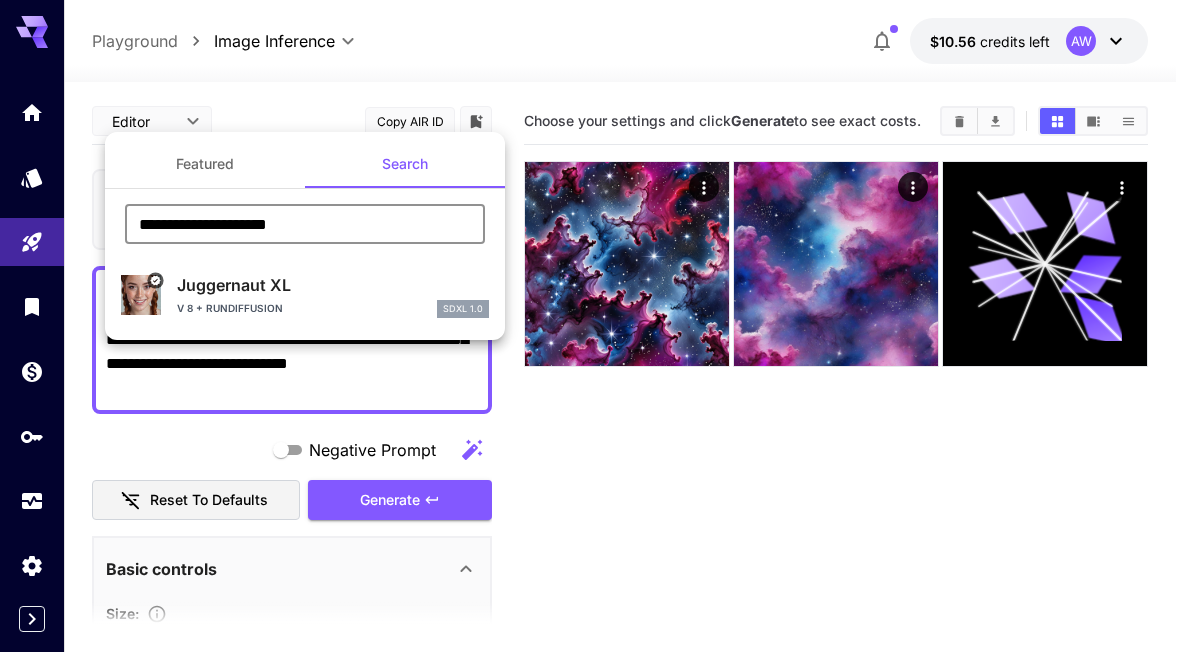 type on "**********" 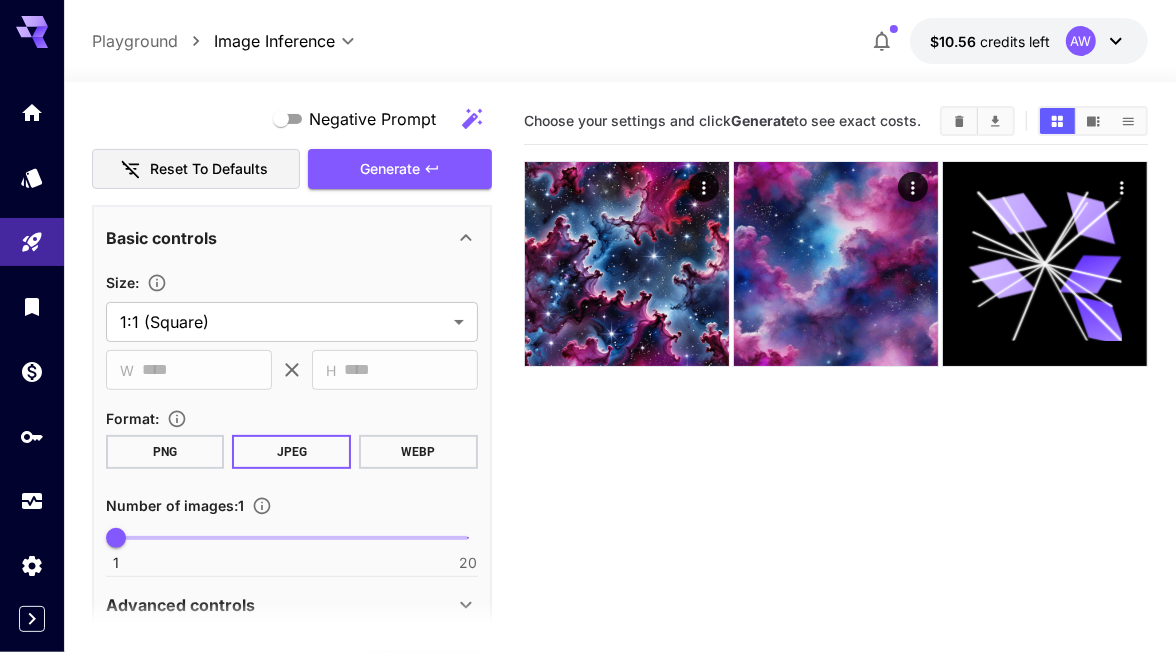 scroll, scrollTop: 375, scrollLeft: 0, axis: vertical 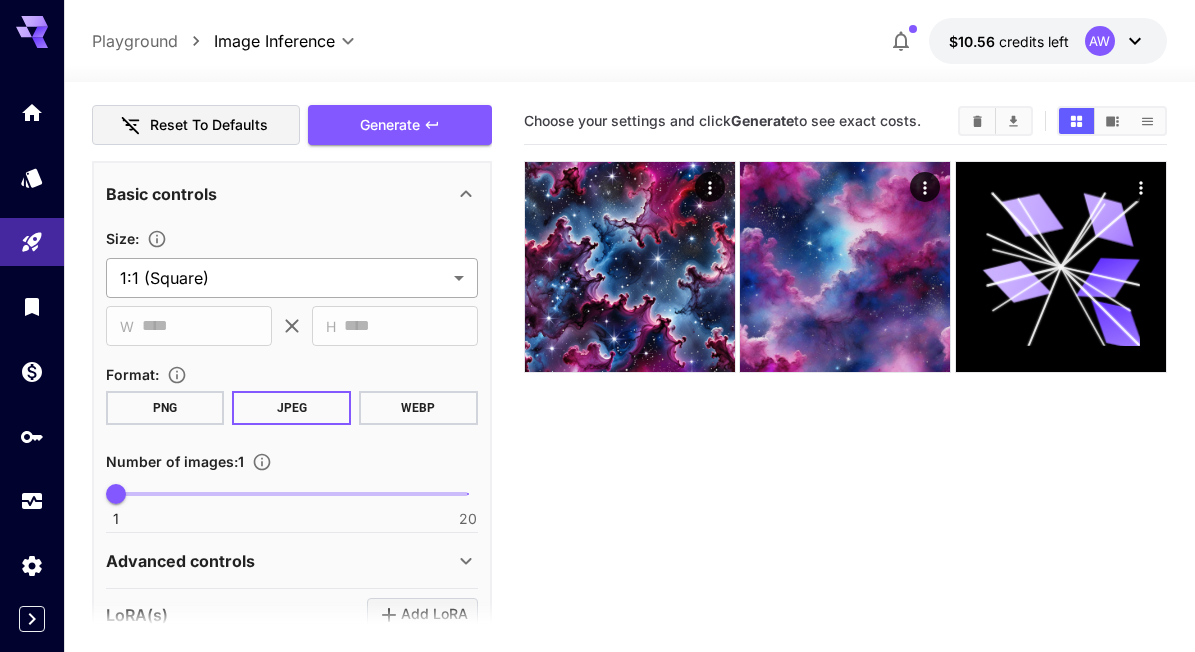 click on "**********" at bounding box center (597, 405) 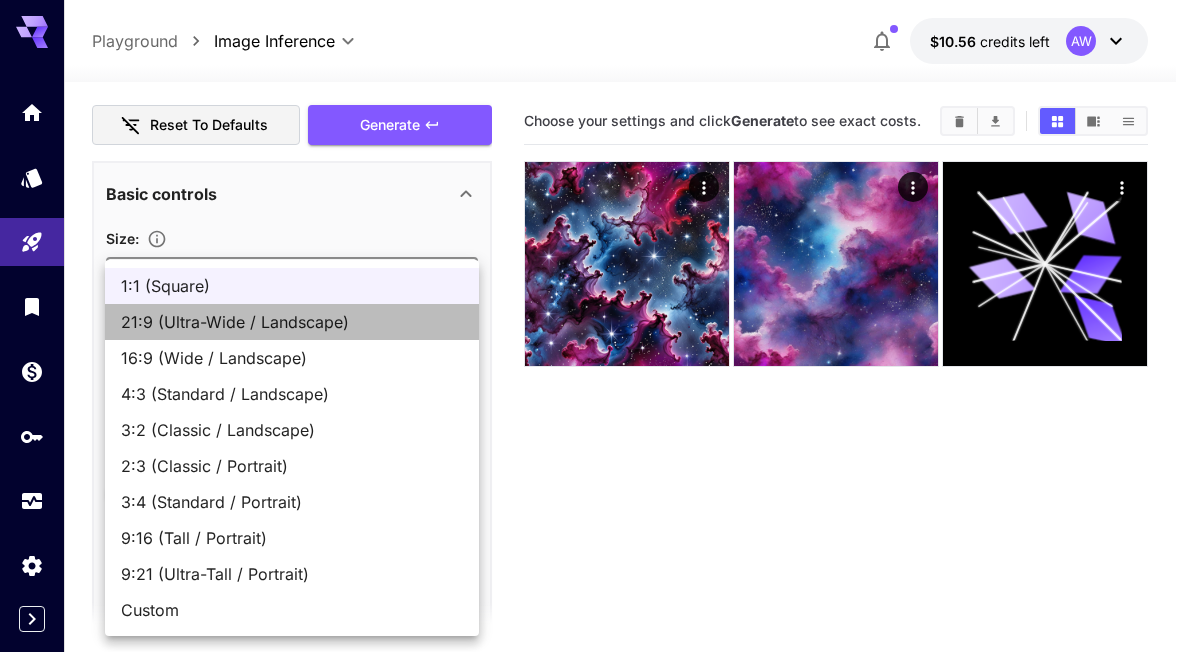 click on "21:9 (Ultra-Wide / Landscape)" at bounding box center [292, 322] 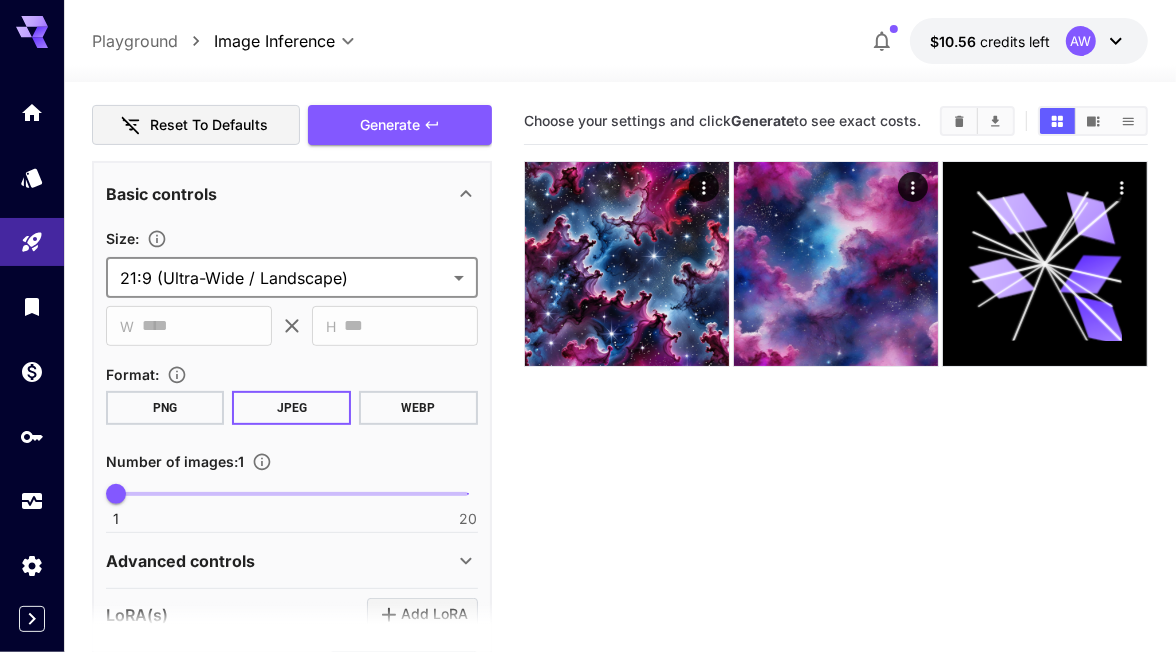 click on "**********" at bounding box center [588, 405] 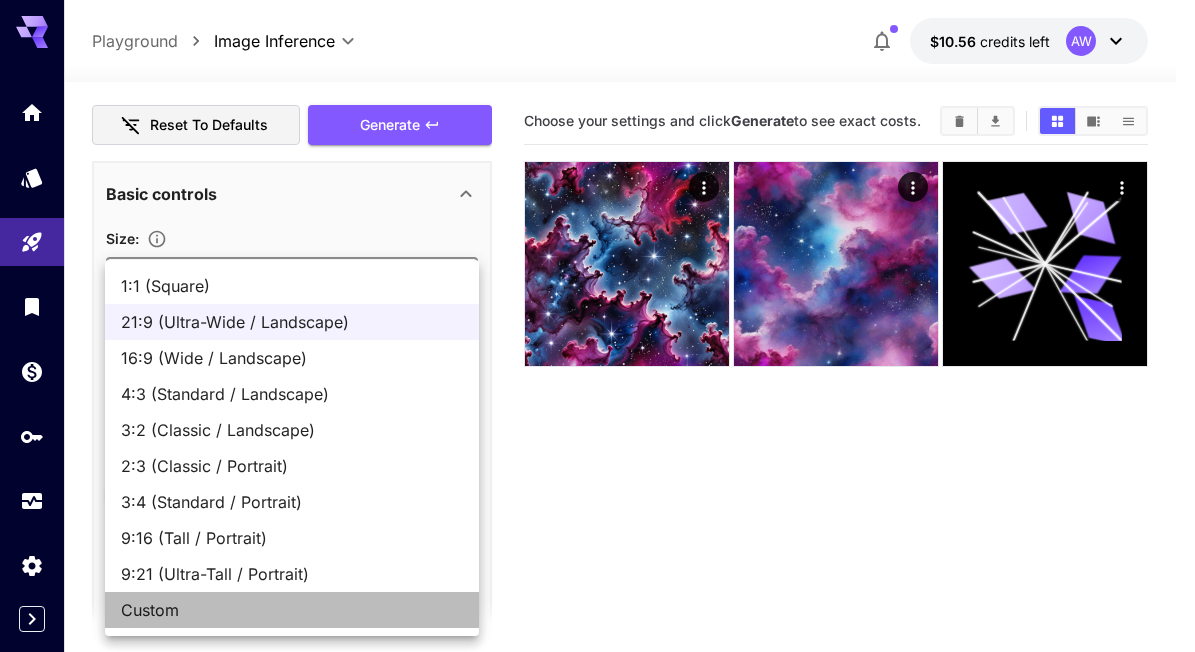 click on "Custom" at bounding box center (292, 610) 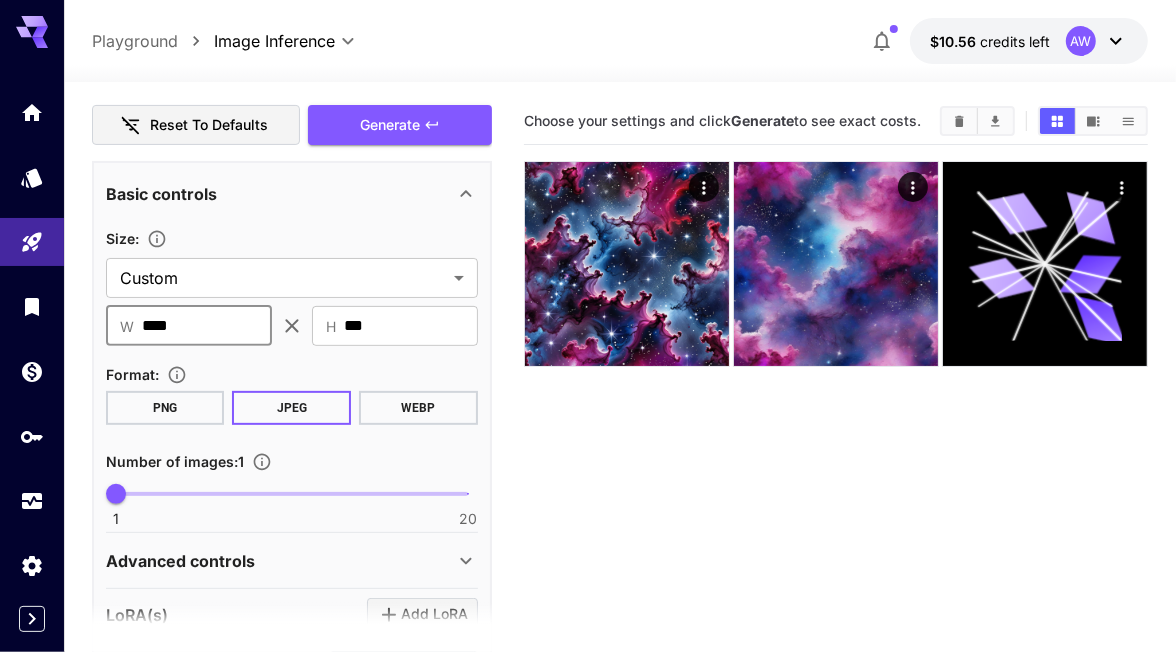 drag, startPoint x: 180, startPoint y: 320, endPoint x: 116, endPoint y: 313, distance: 64.381676 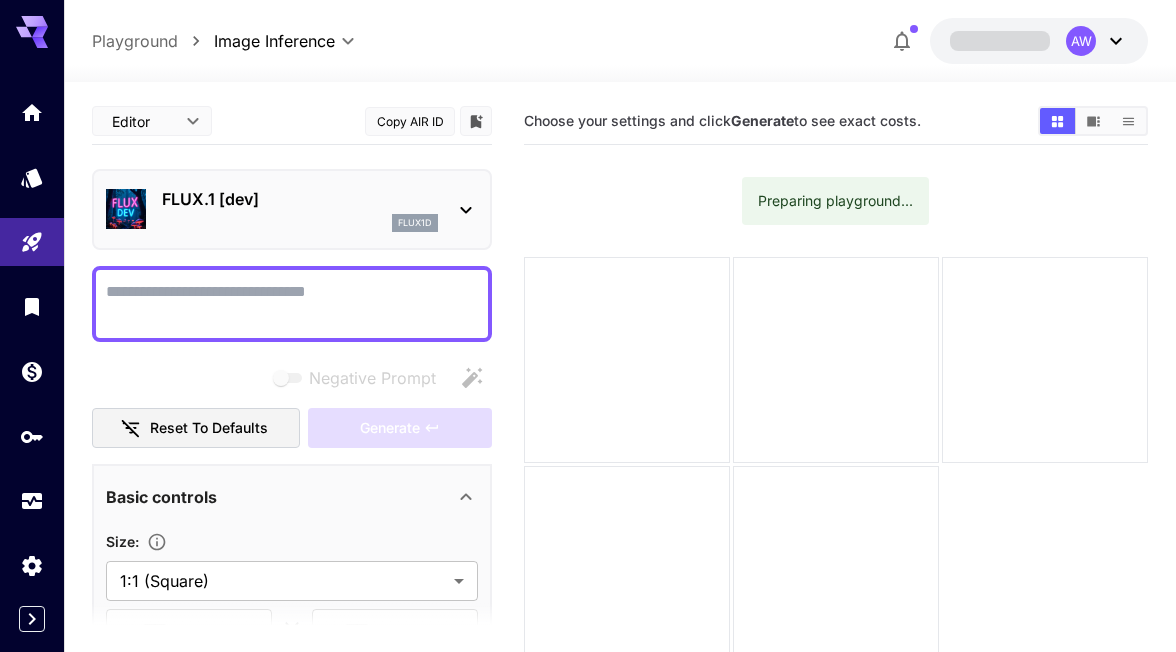 scroll, scrollTop: 0, scrollLeft: 0, axis: both 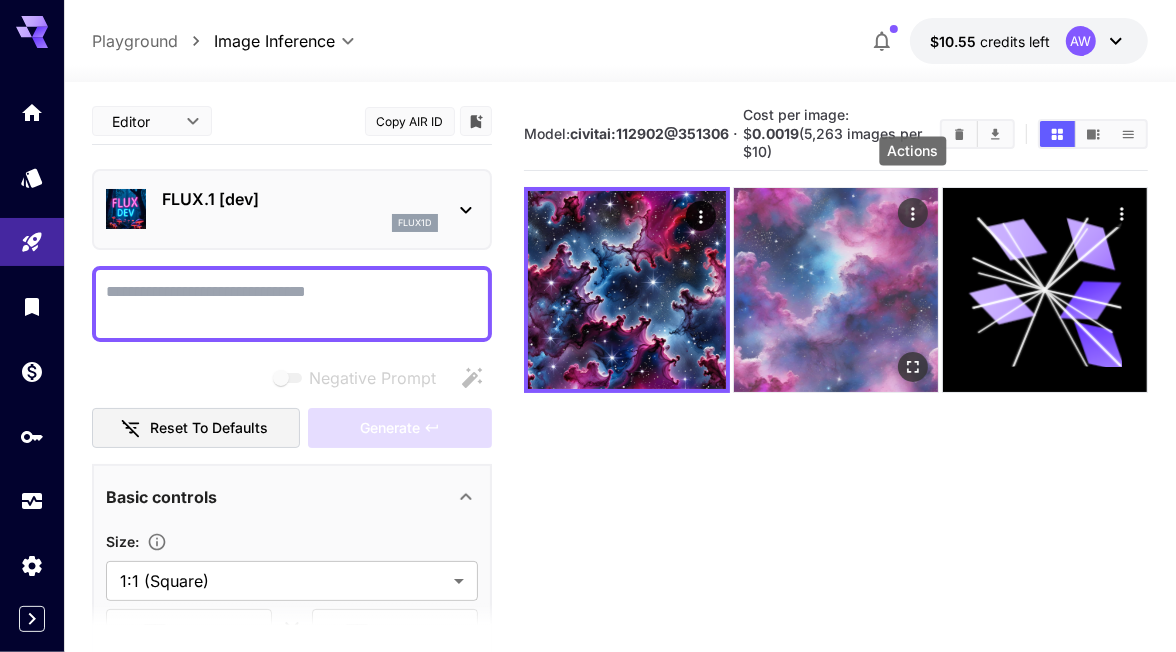 click 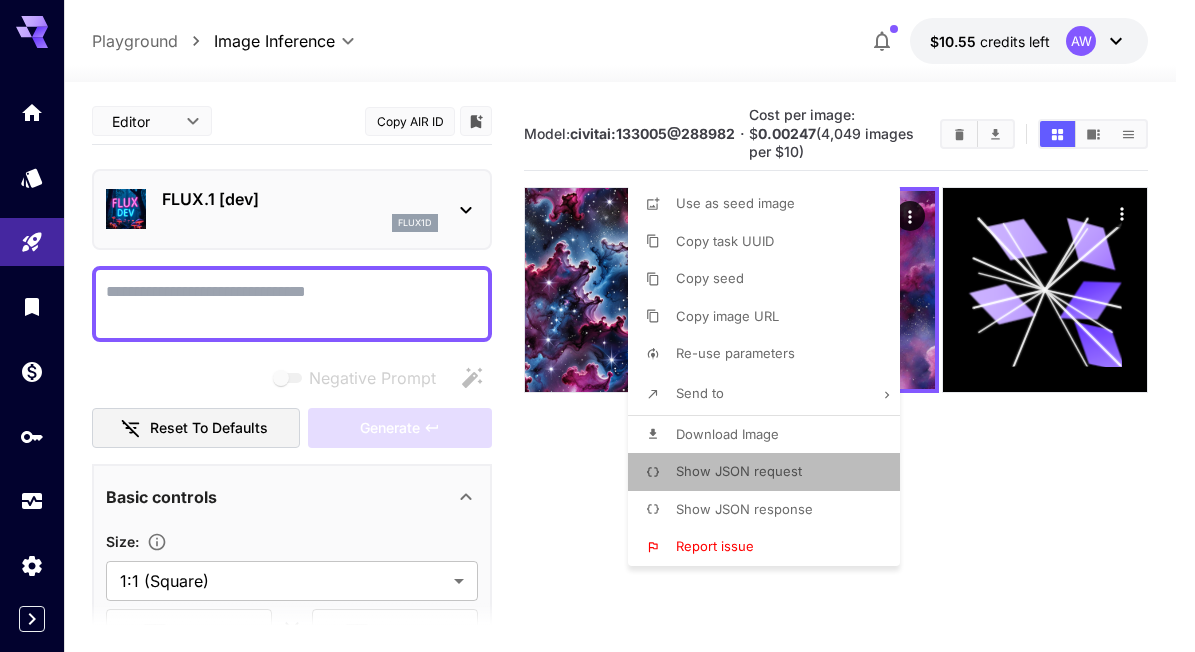 click on "Show JSON request" at bounding box center [739, 471] 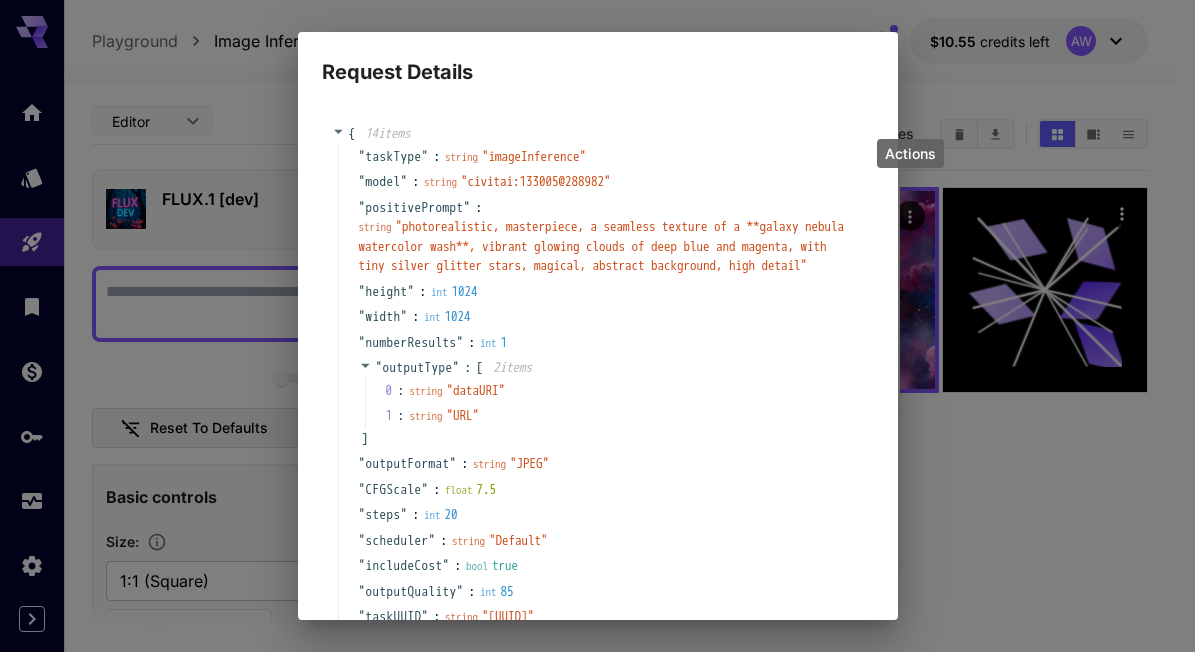 click on "" civitai:133005@288982 "" at bounding box center [536, 181] 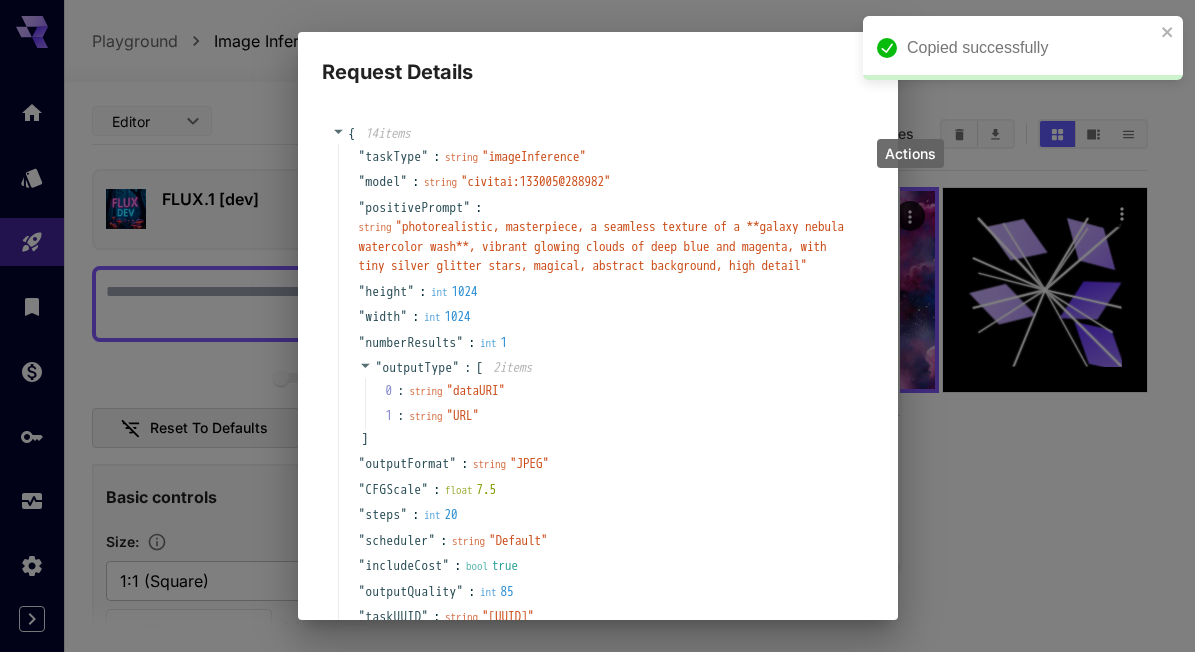 click on "" civitai:133005@288982 "" at bounding box center [536, 181] 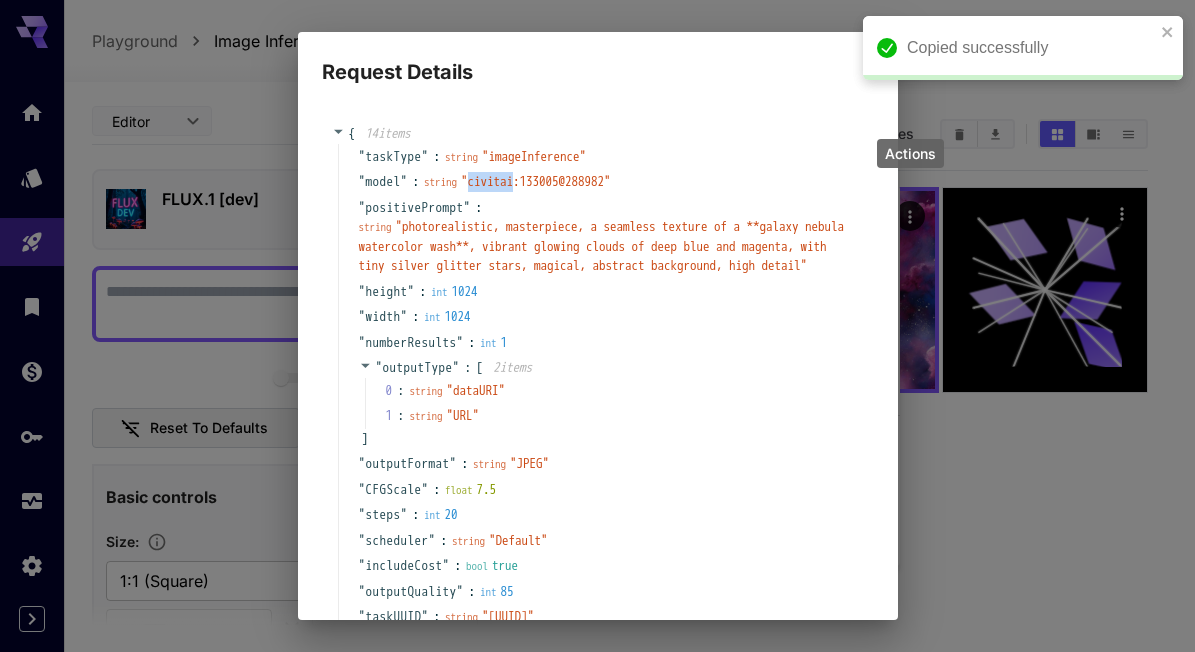 click on "" civitai:133005@288982 "" at bounding box center [536, 181] 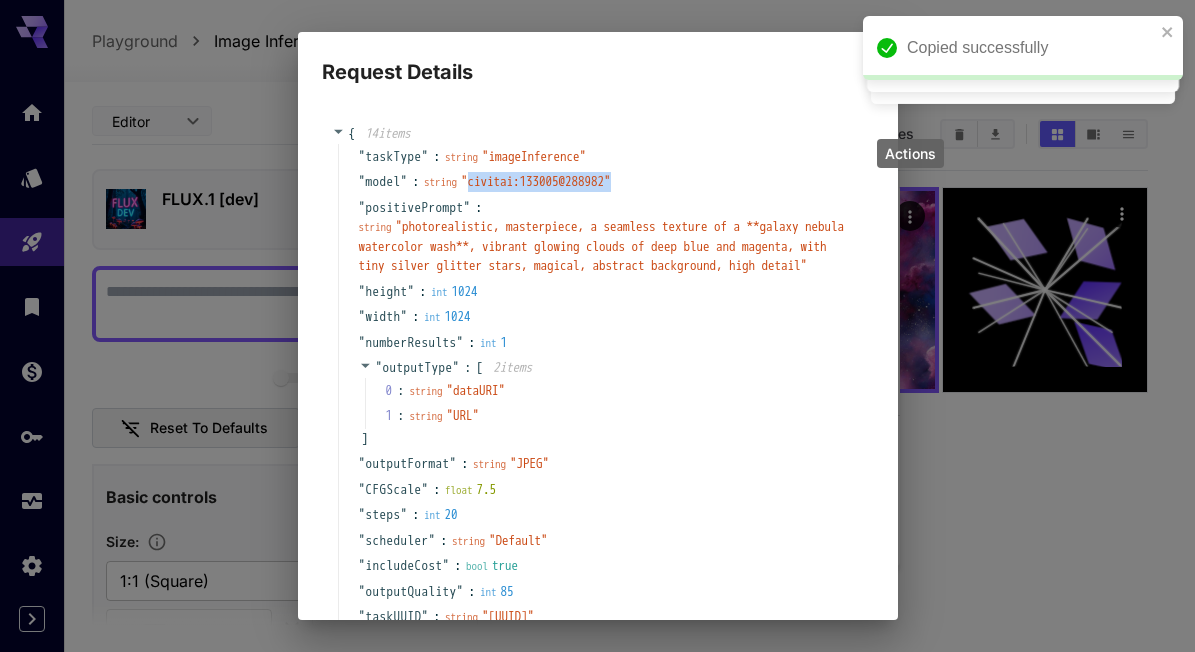 click on "" civitai:133005@288982 "" at bounding box center [536, 181] 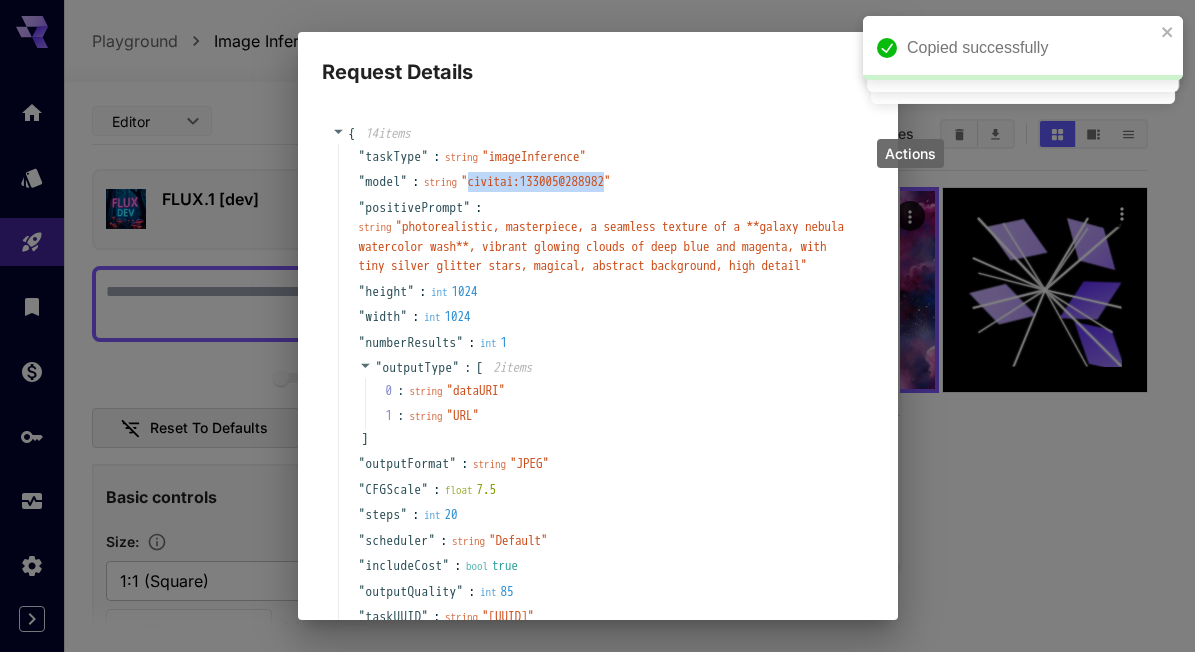 click on "" civitai:133005@288982 "" at bounding box center [536, 181] 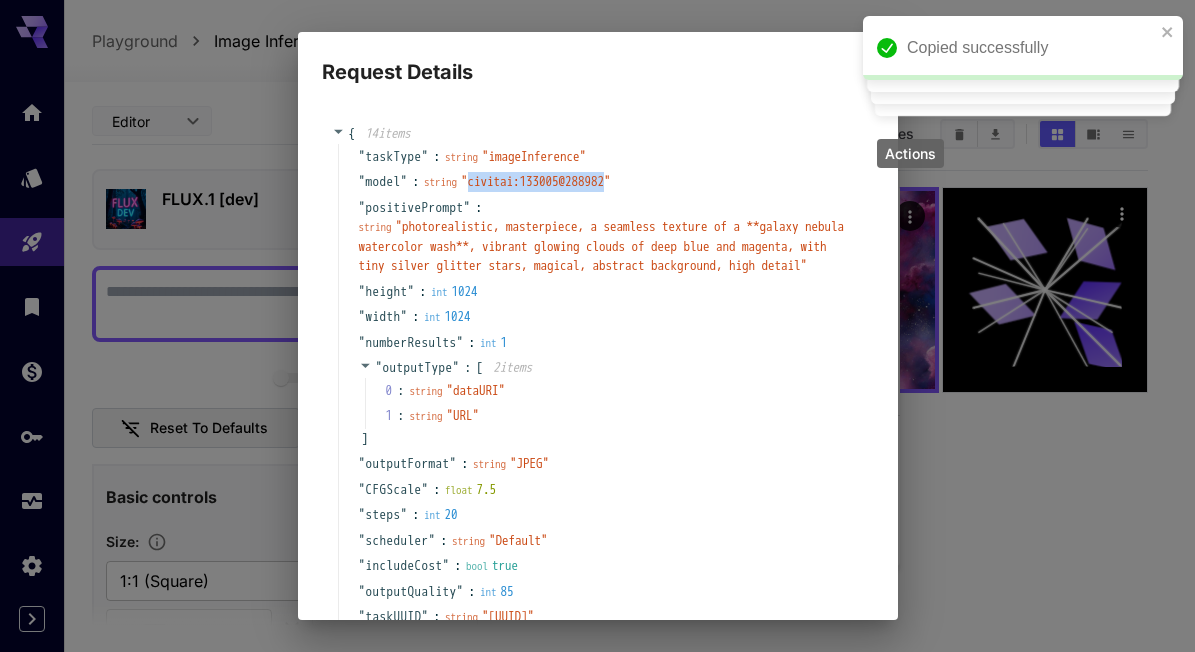 copy on "civitai:133005@288982" 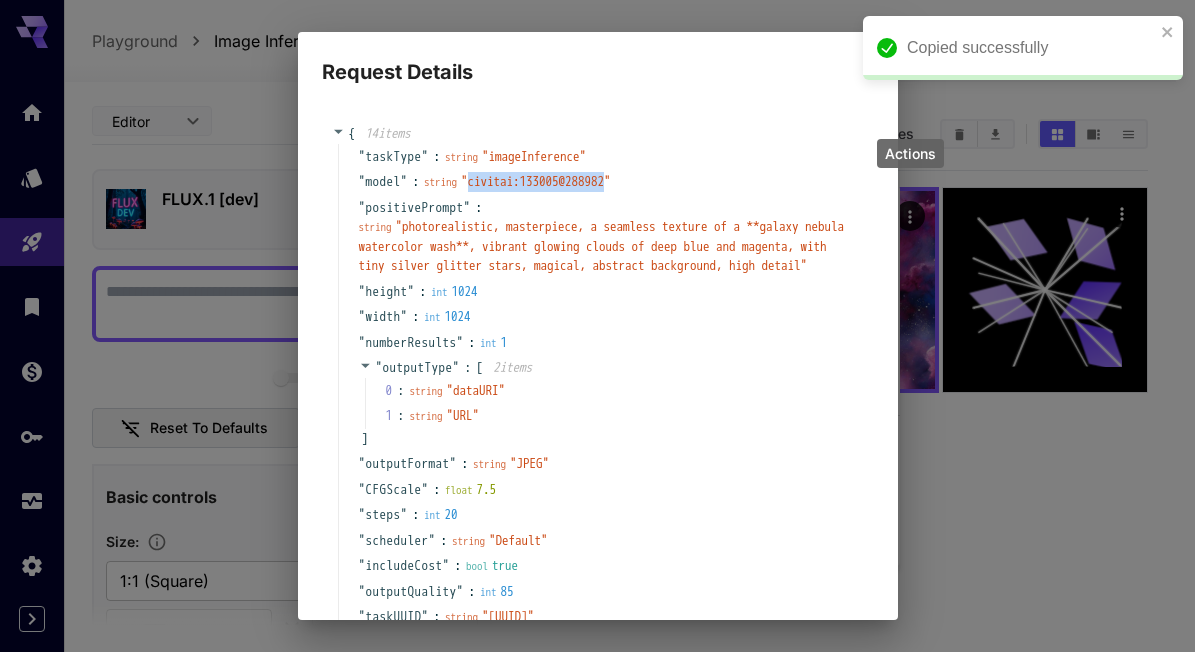click on "" civitai:133005@288982 "" at bounding box center [536, 181] 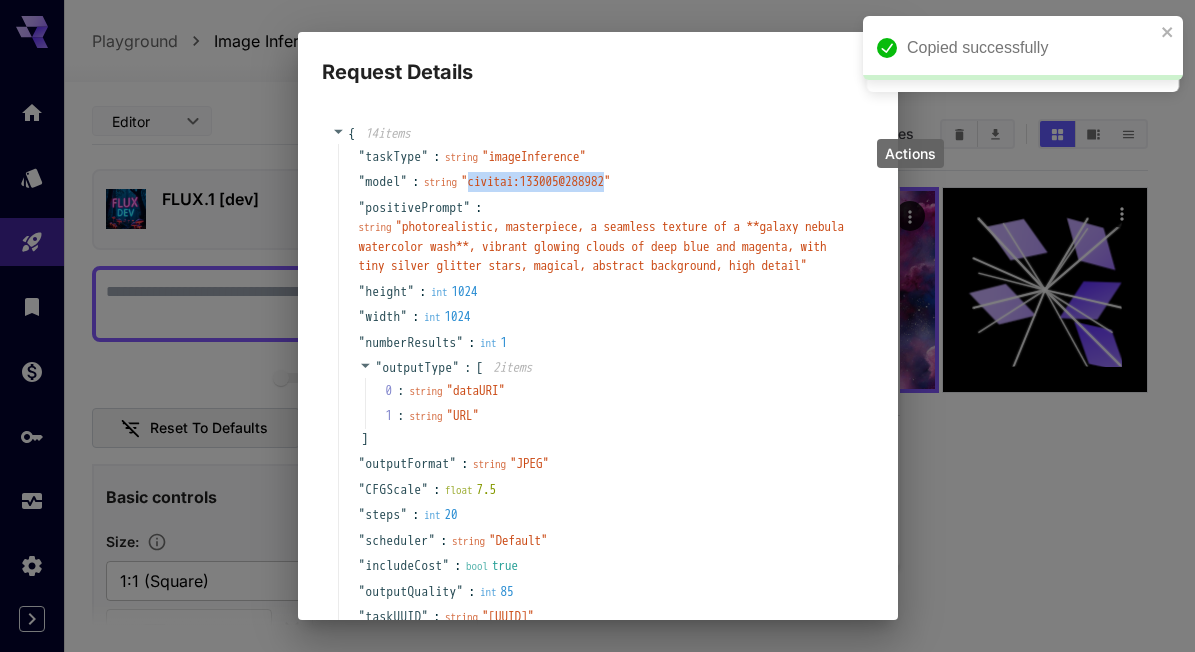 drag, startPoint x: 477, startPoint y: 182, endPoint x: 623, endPoint y: 183, distance: 146.00342 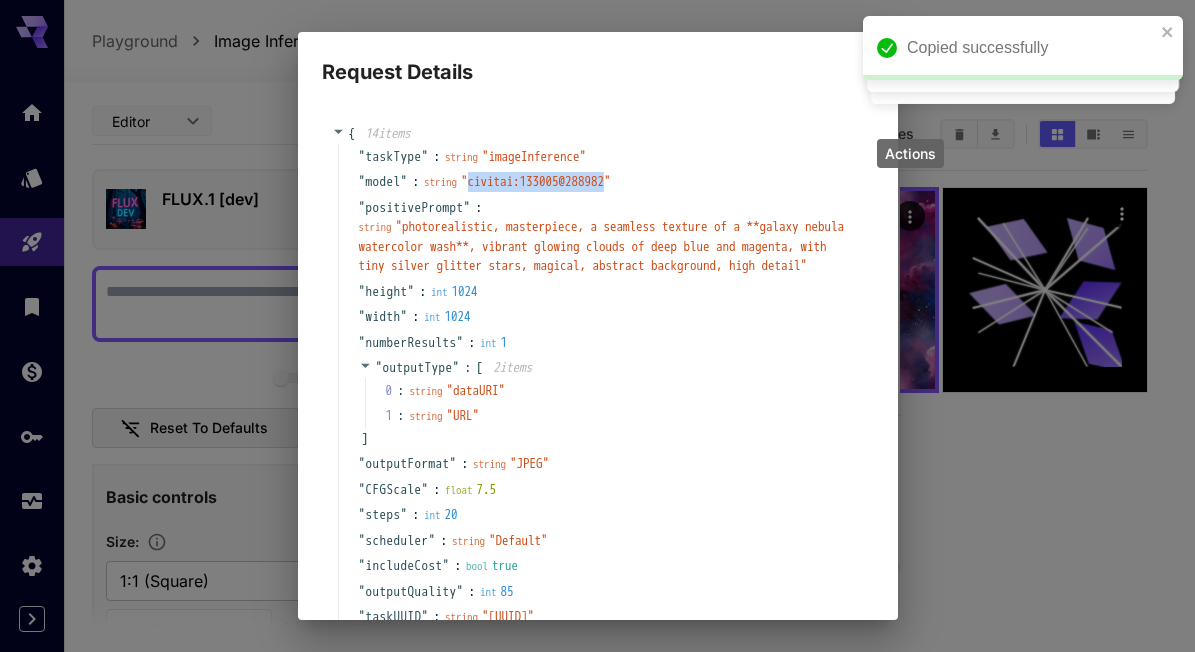 copy on "civitai:133005@288982" 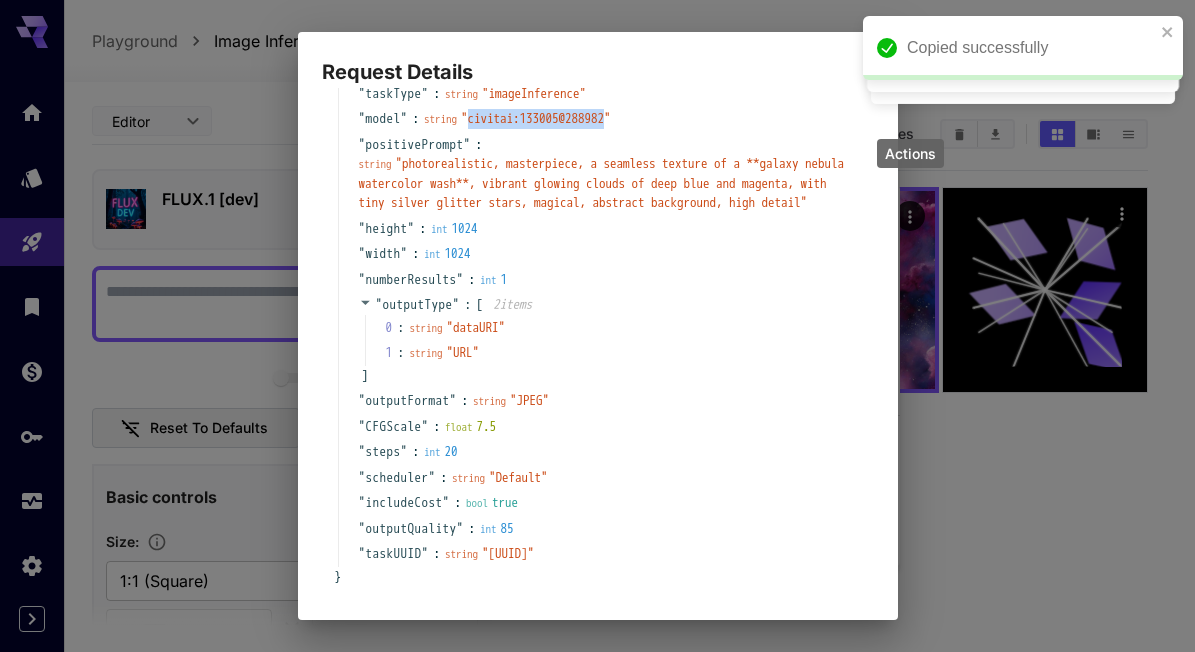 scroll, scrollTop: 125, scrollLeft: 0, axis: vertical 